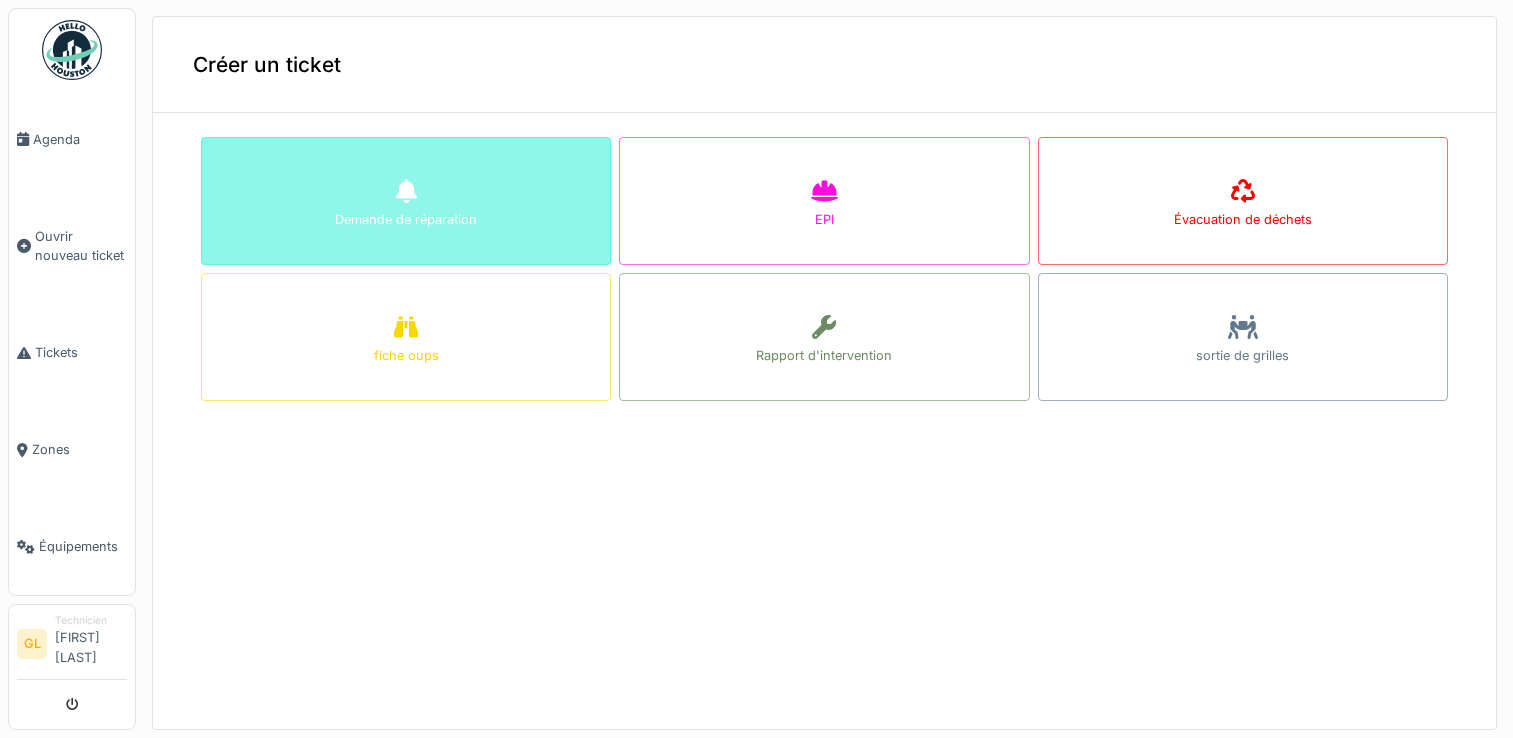 scroll, scrollTop: 0, scrollLeft: 0, axis: both 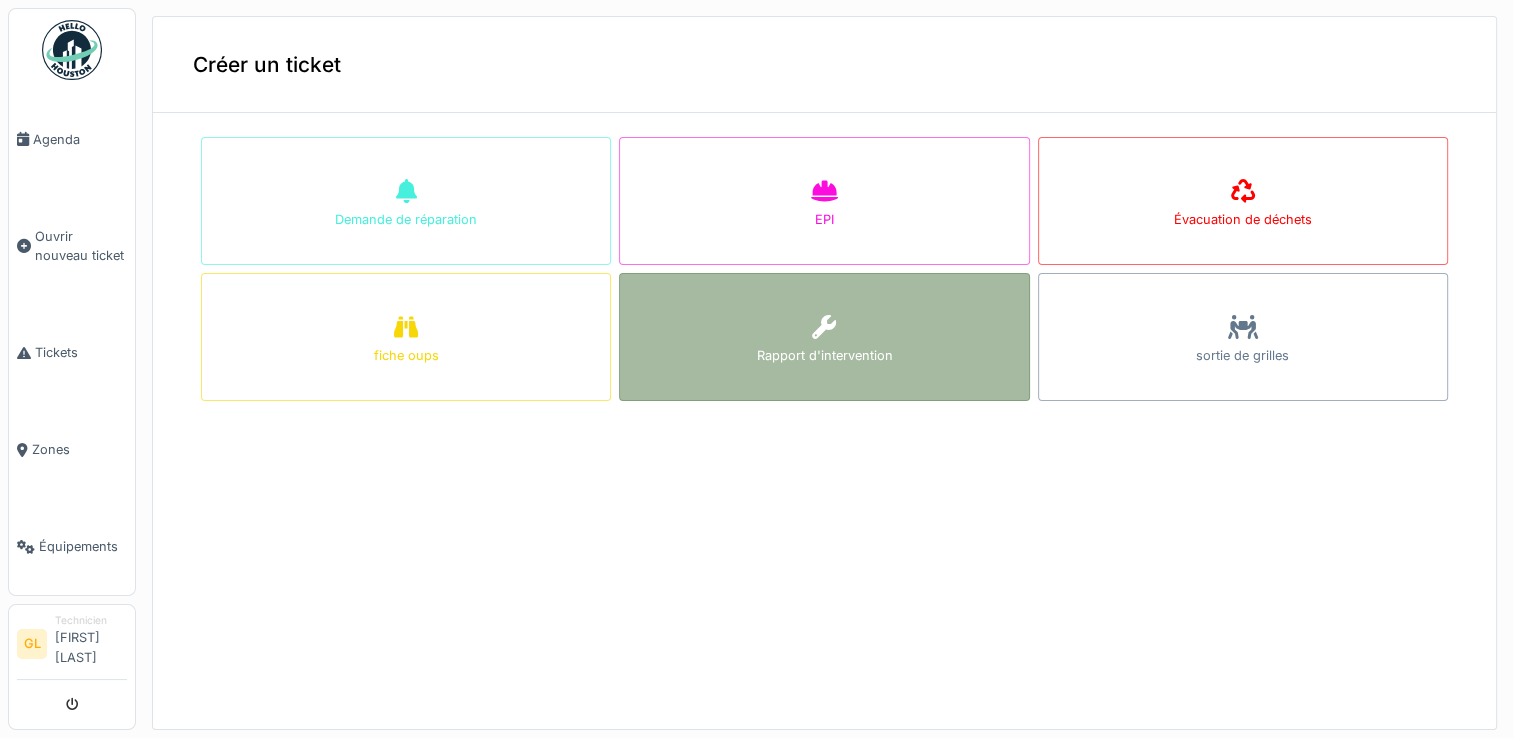 click on "Rapport d'intervention" at bounding box center [824, 337] 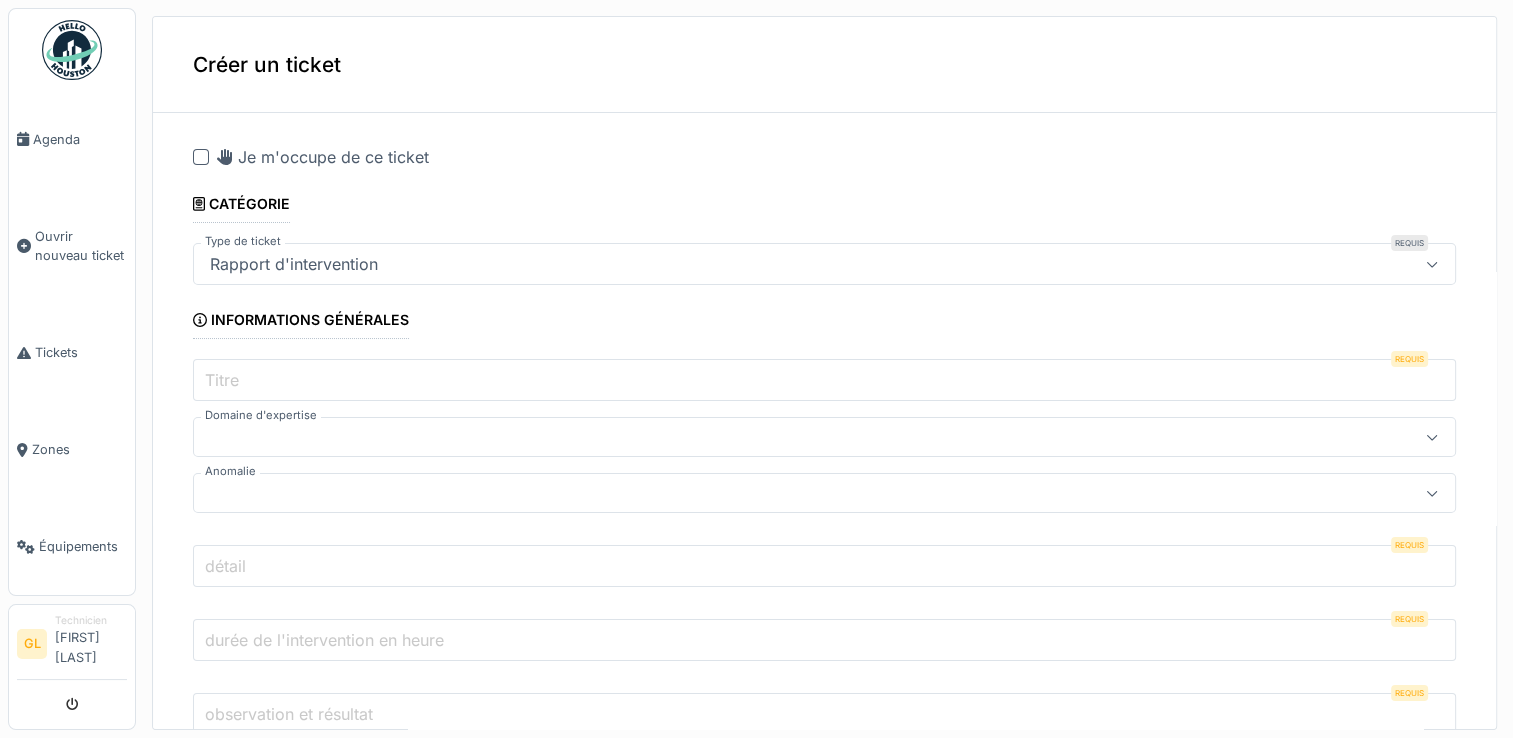 click on "Rapport d'intervention" at bounding box center (761, 264) 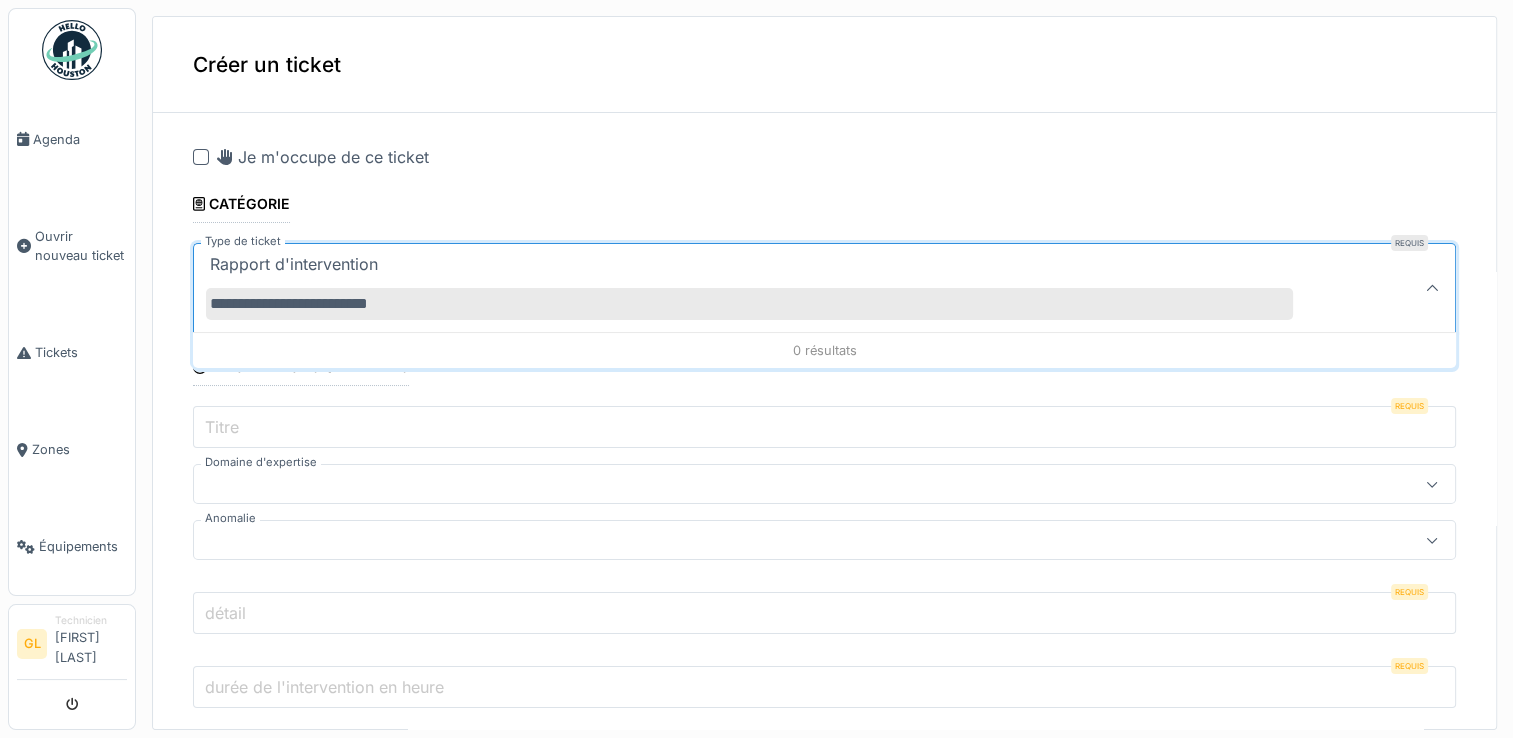 click on "**********" at bounding box center (749, 304) 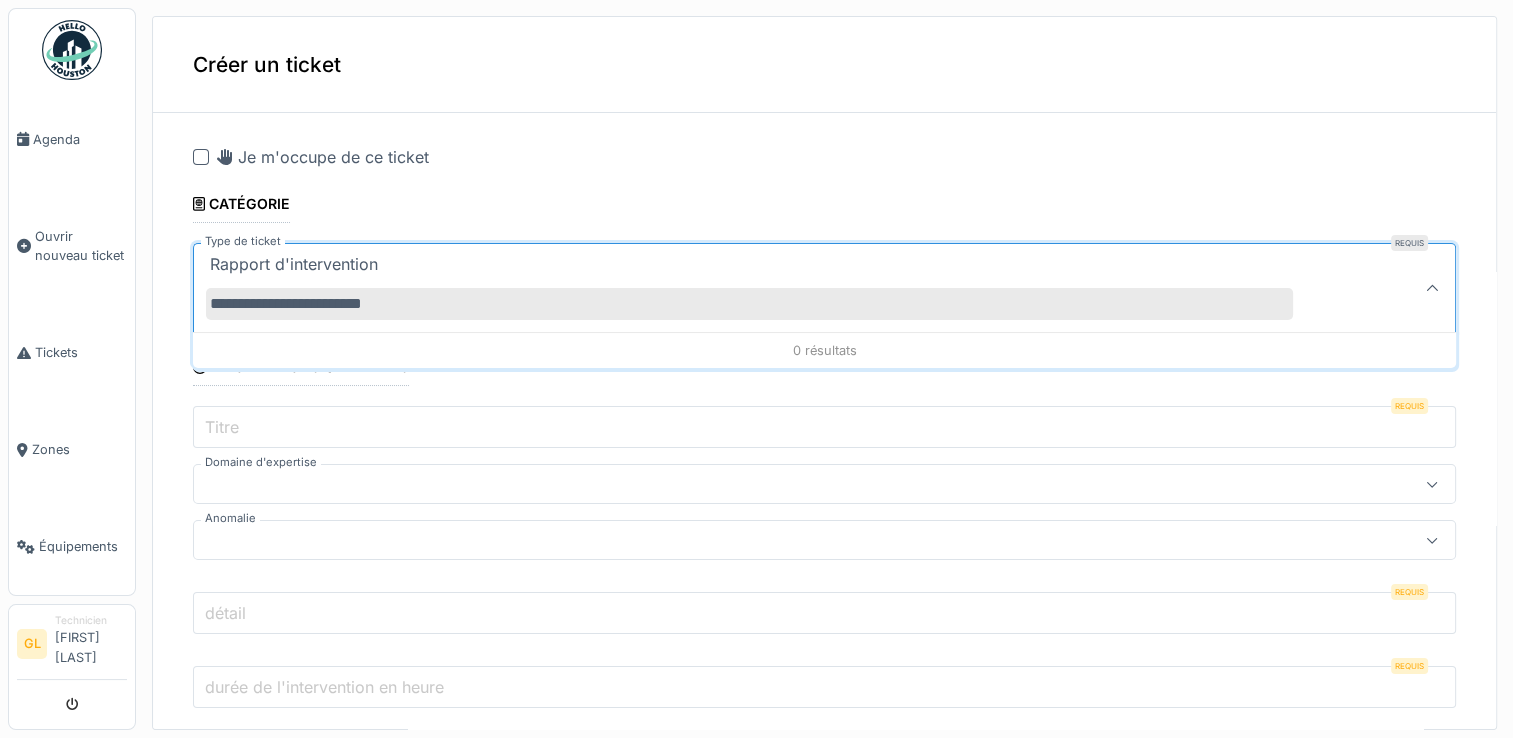 type on "**********" 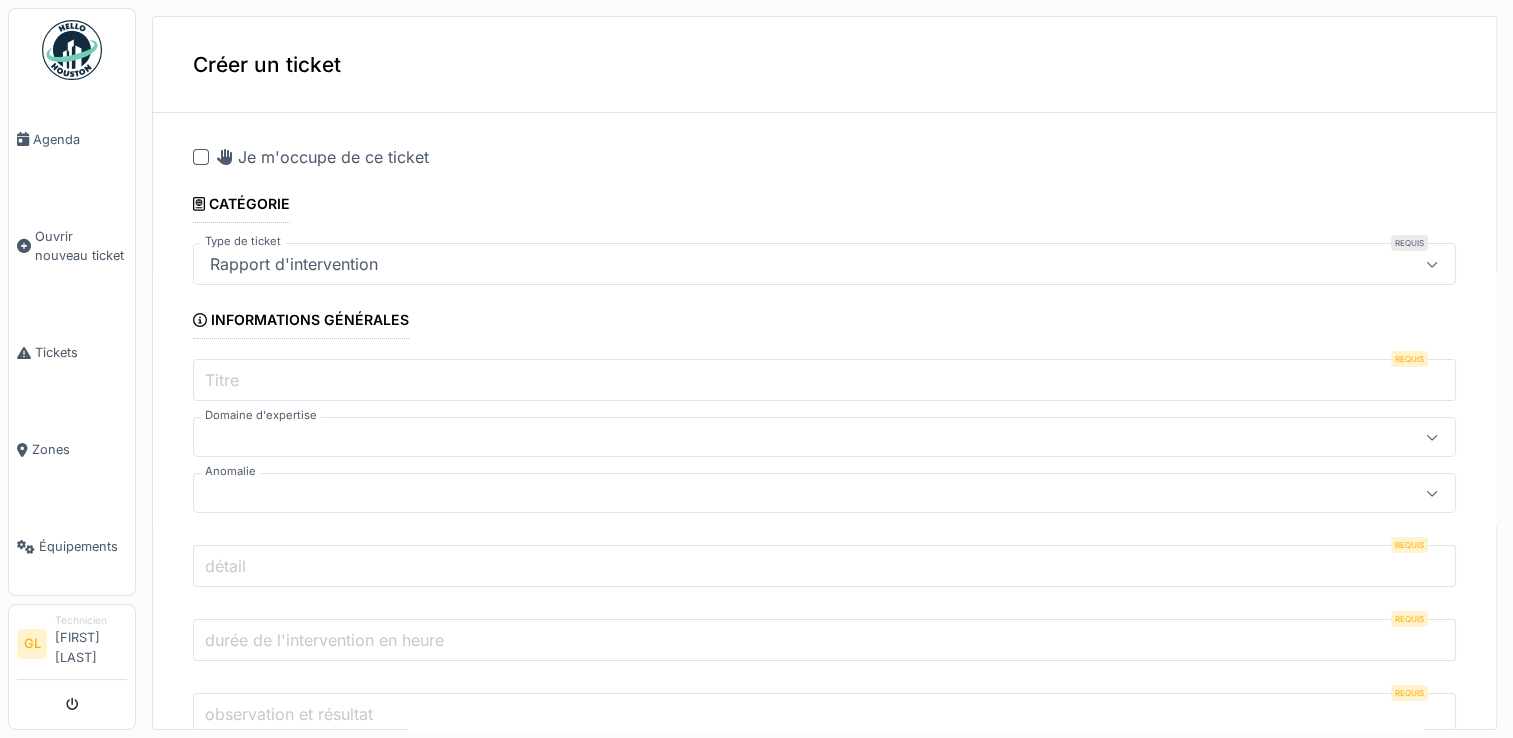 click on "Rapport d'intervention" at bounding box center (824, 264) 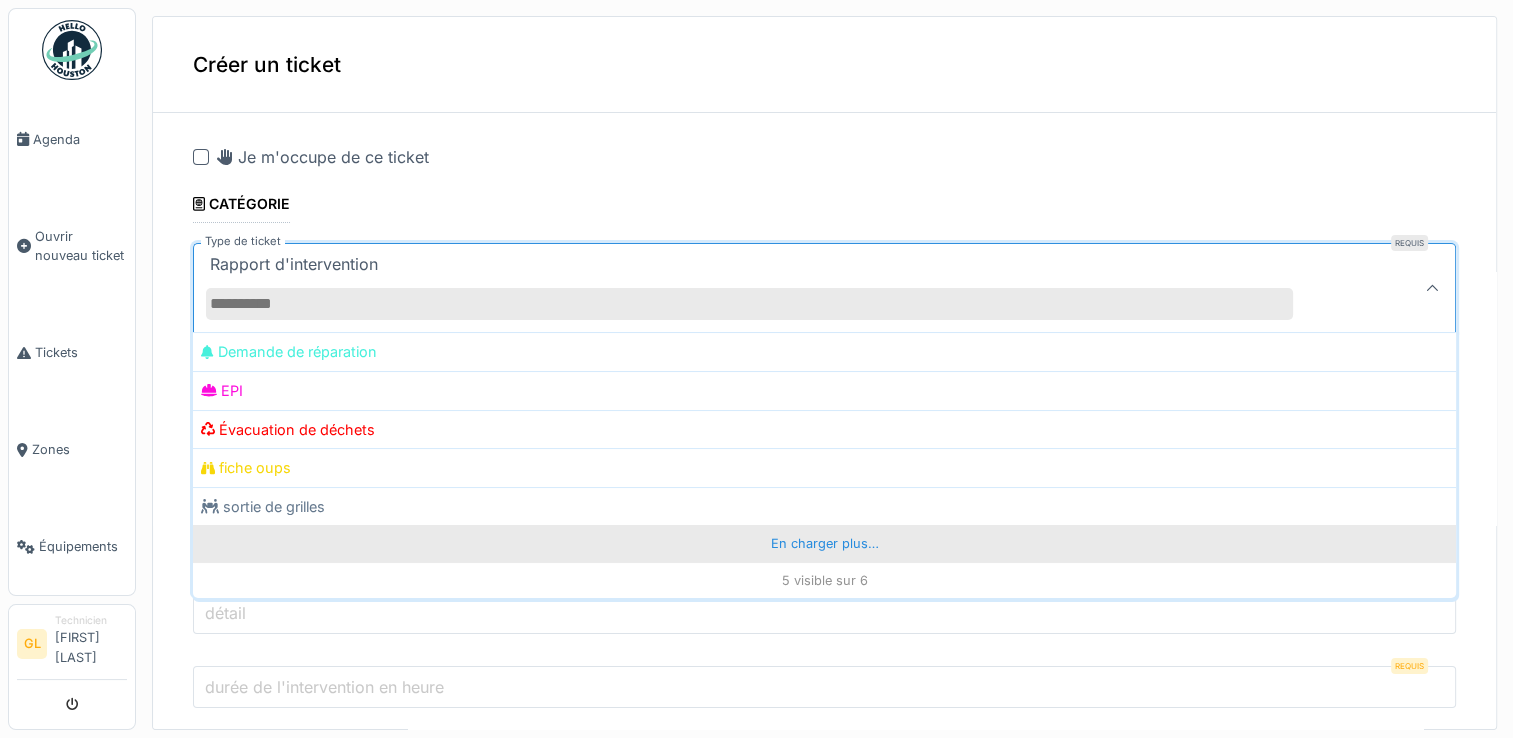 click on "En charger plus…" at bounding box center (824, 543) 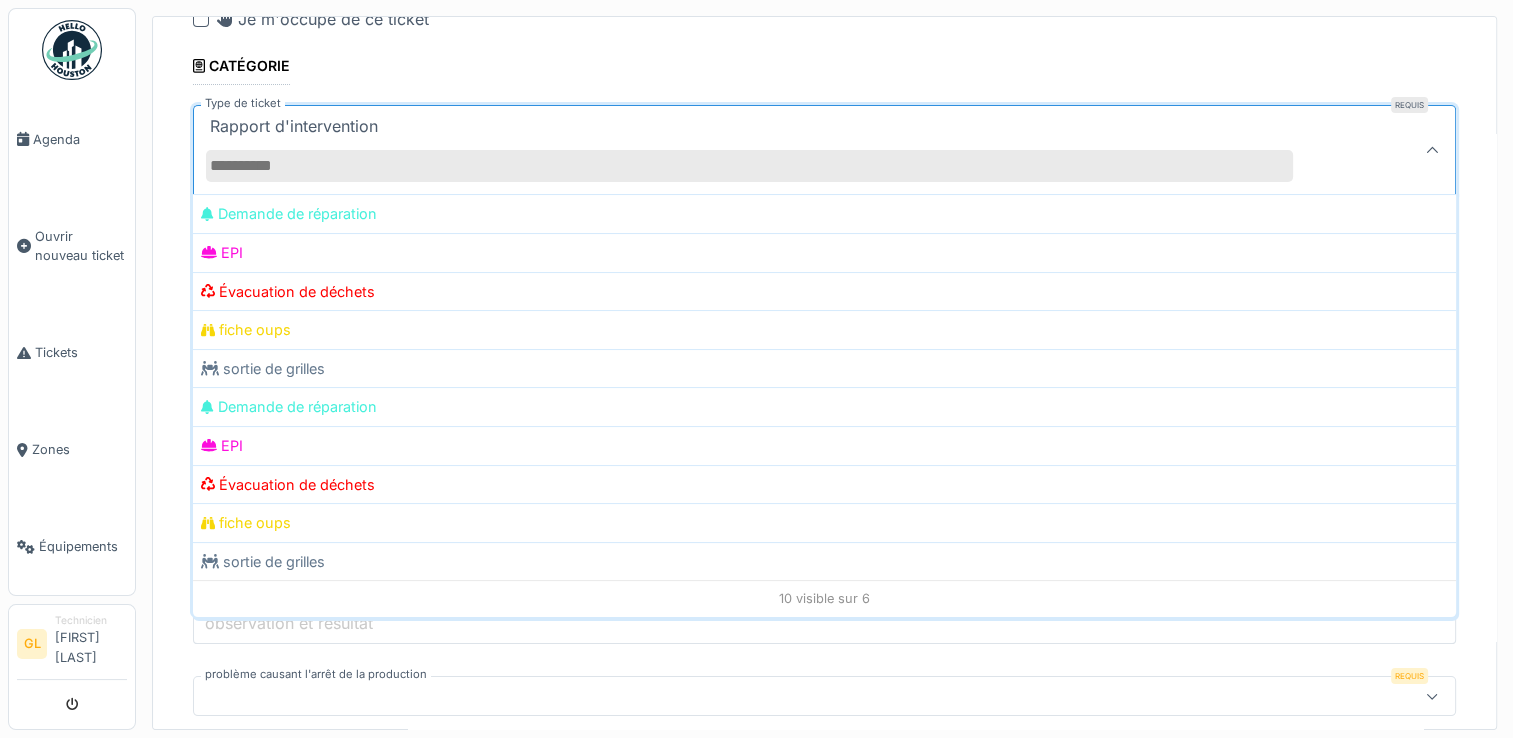 scroll, scrollTop: 133, scrollLeft: 0, axis: vertical 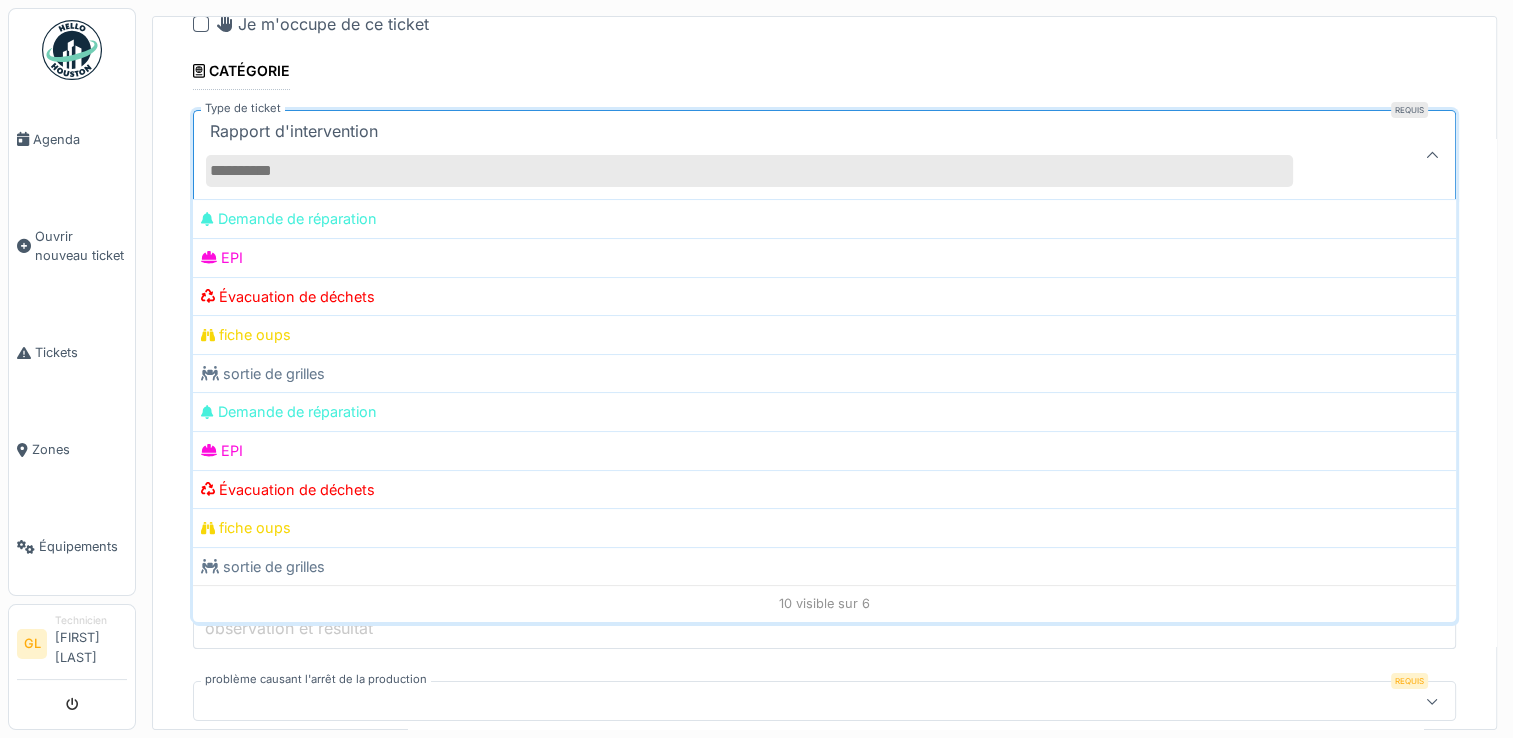 click on "Rapport d'intervention" at bounding box center (761, 155) 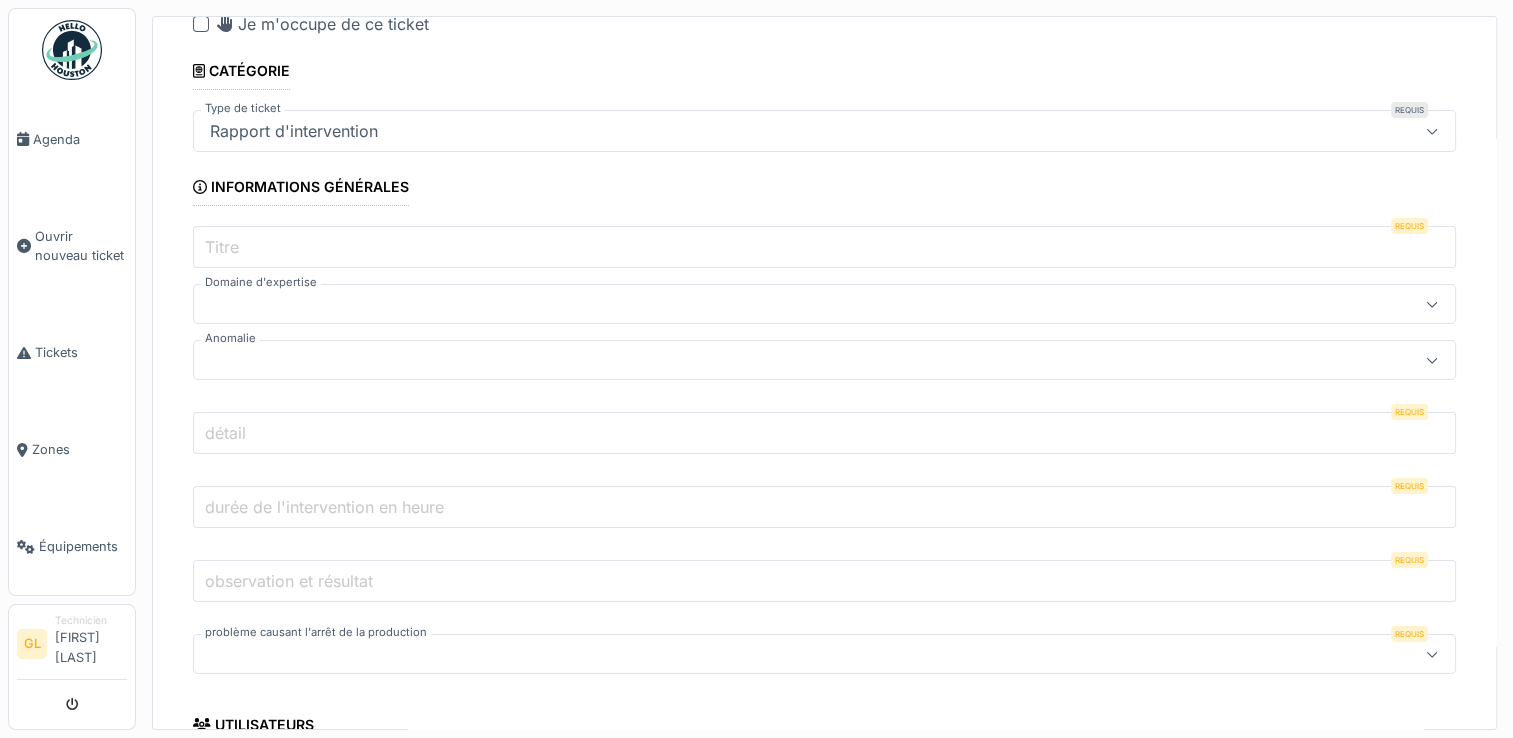 click on "Rapport d'intervention" at bounding box center [761, 131] 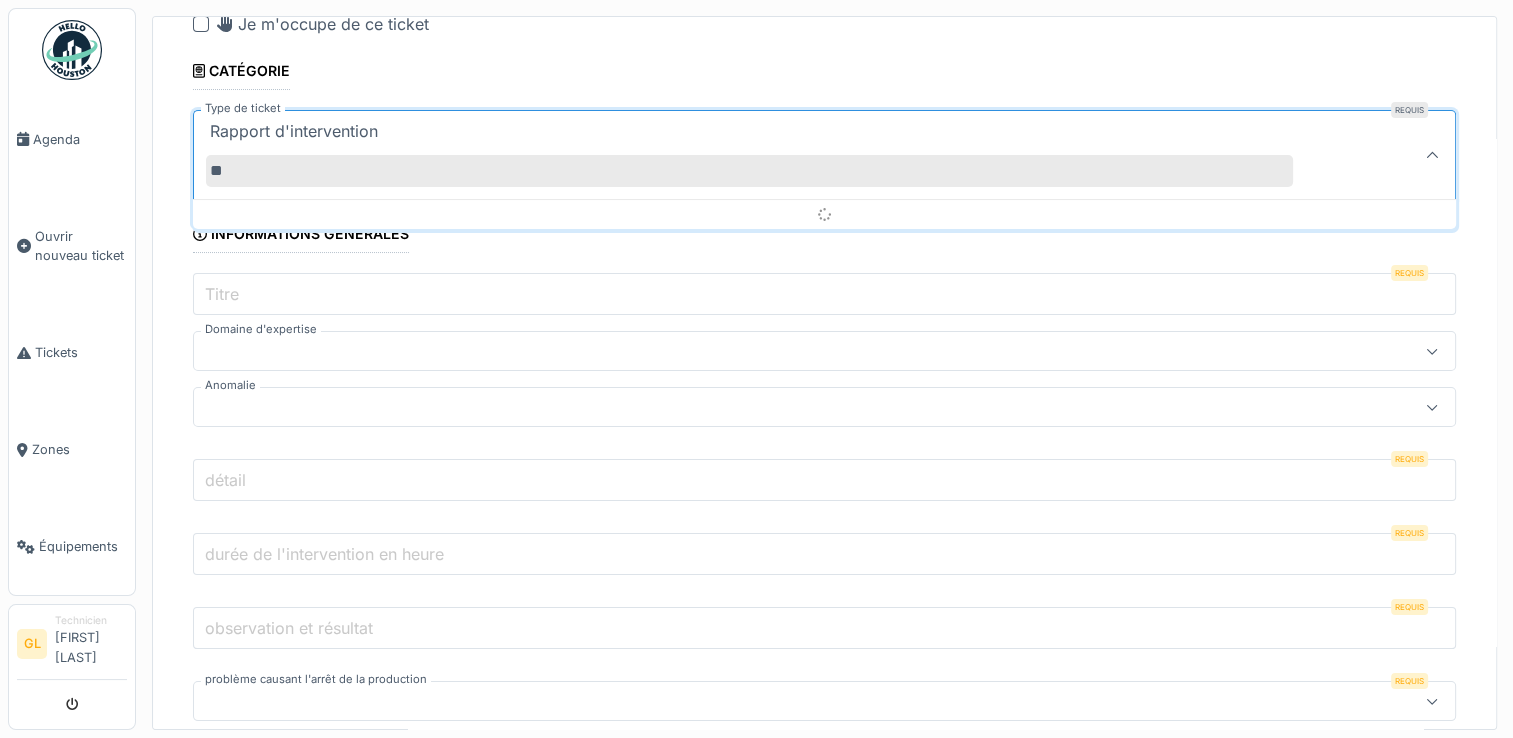 type on "*" 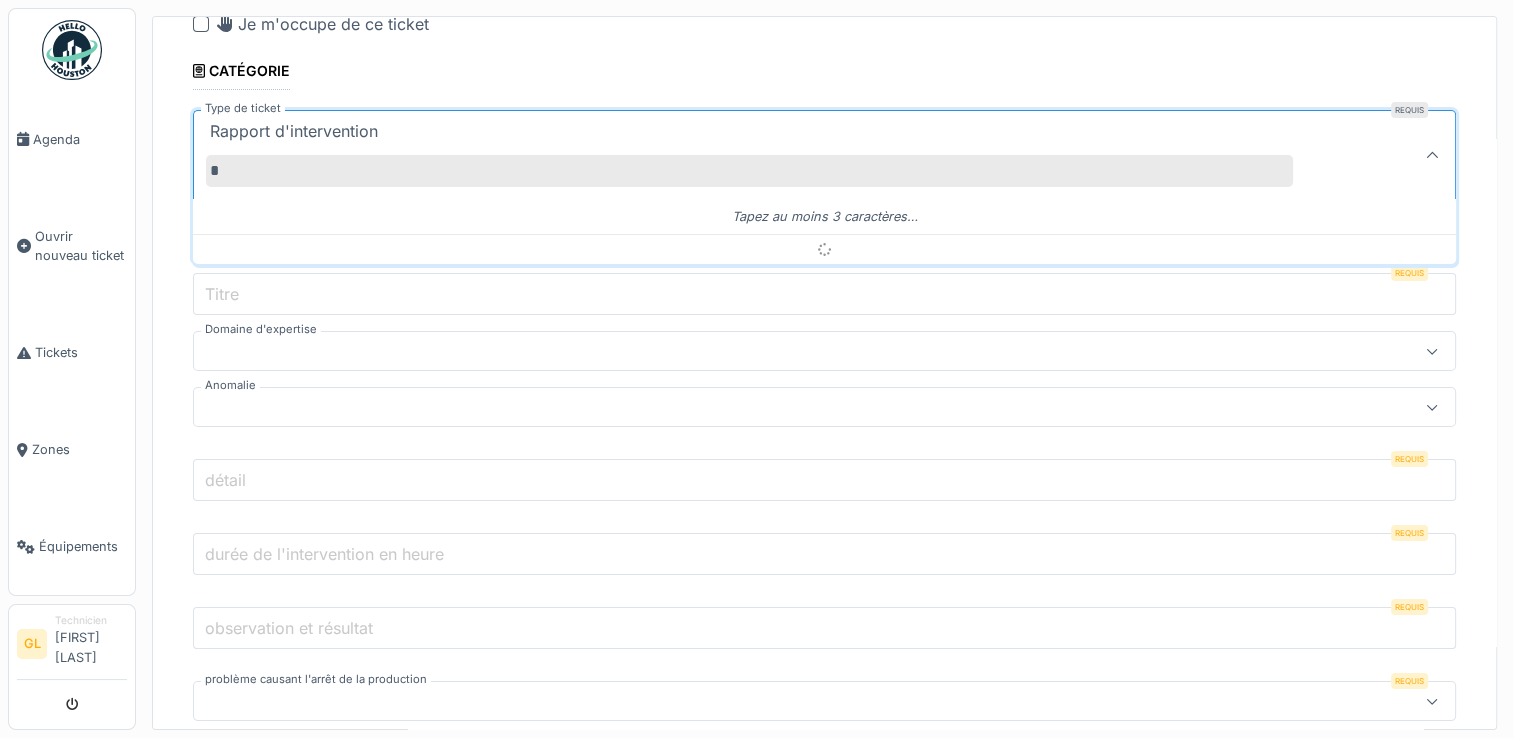 type 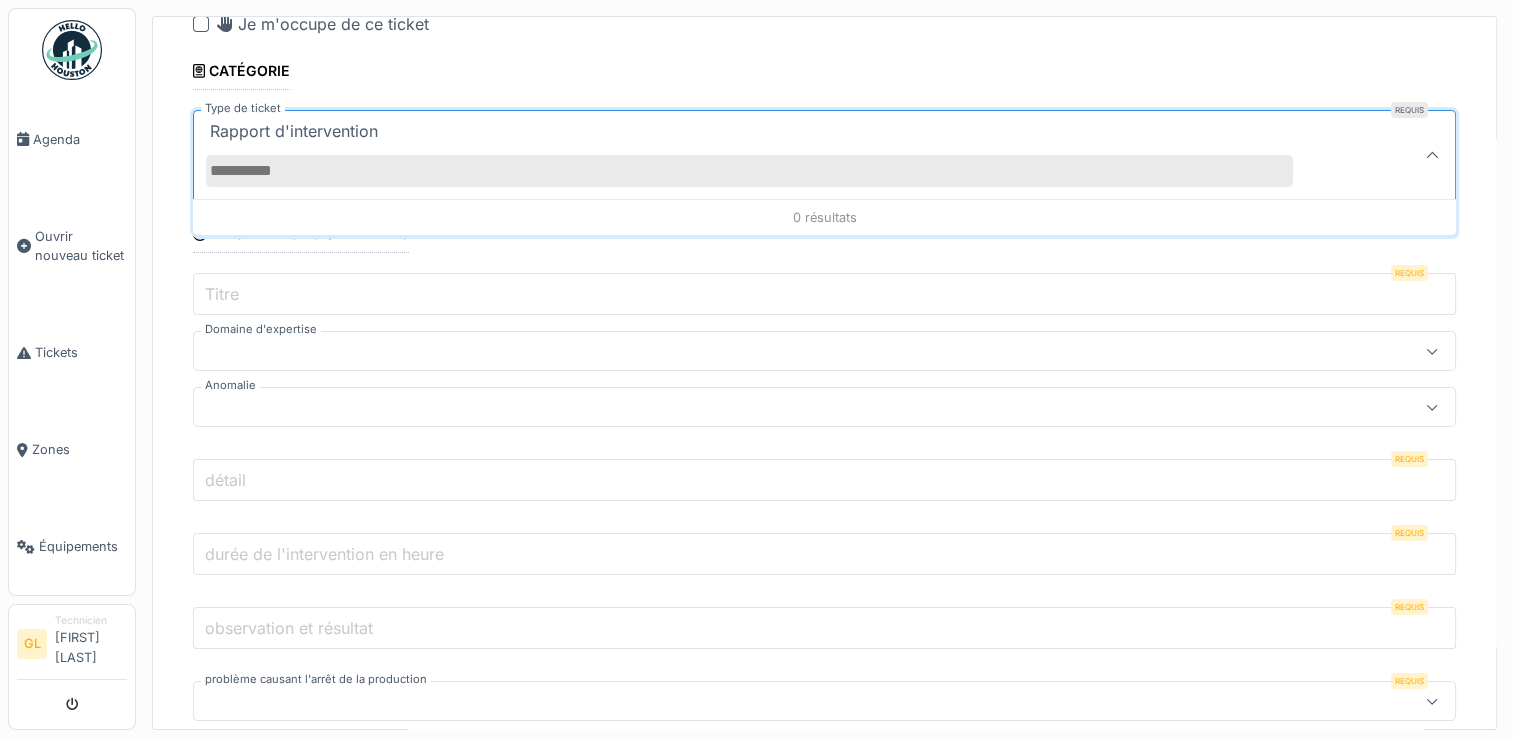 click on "Rapport d'intervention" at bounding box center [824, 154] 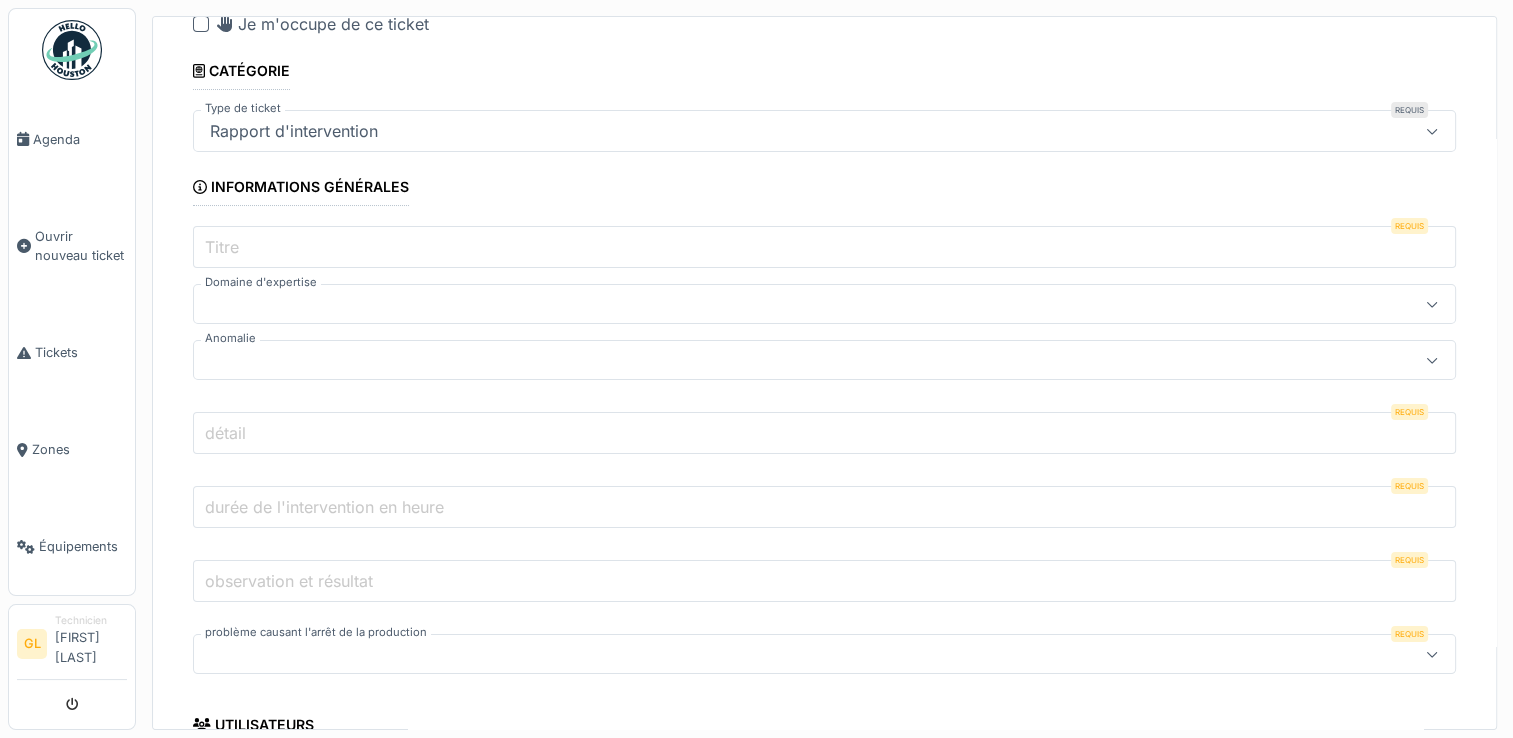click on "Rapport d'intervention" at bounding box center [761, 131] 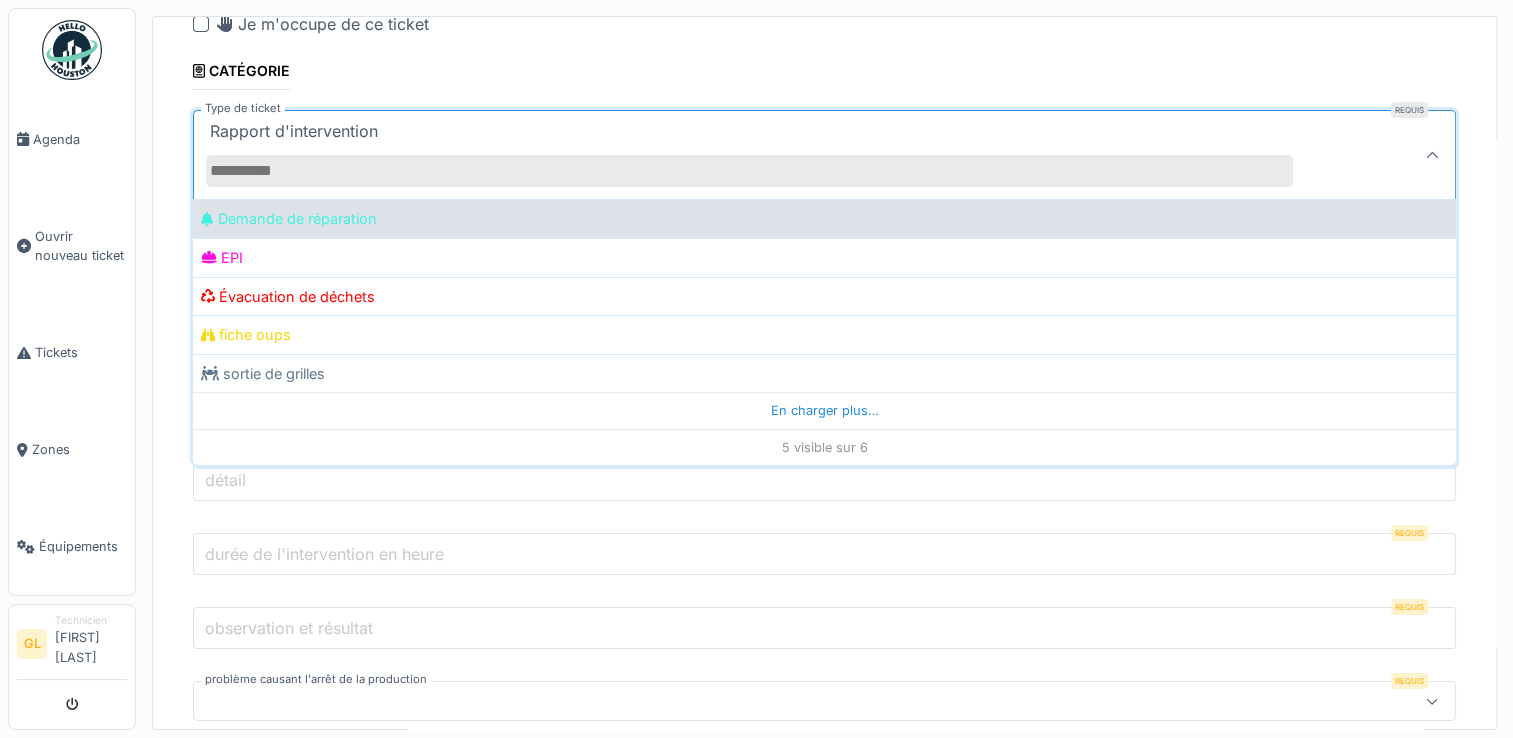 click on "Demande de réparation" at bounding box center (824, 218) 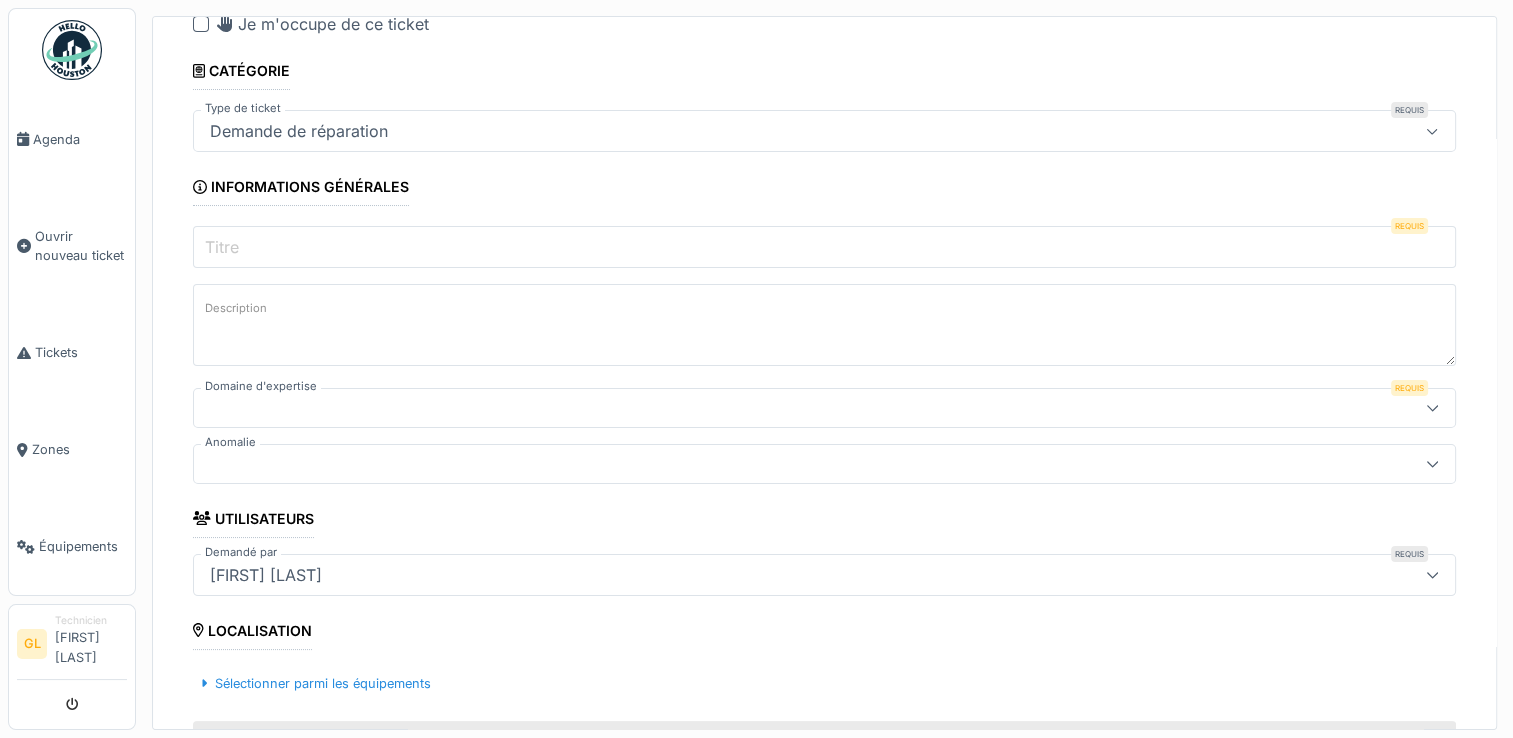 click on "Titre" at bounding box center [824, 247] 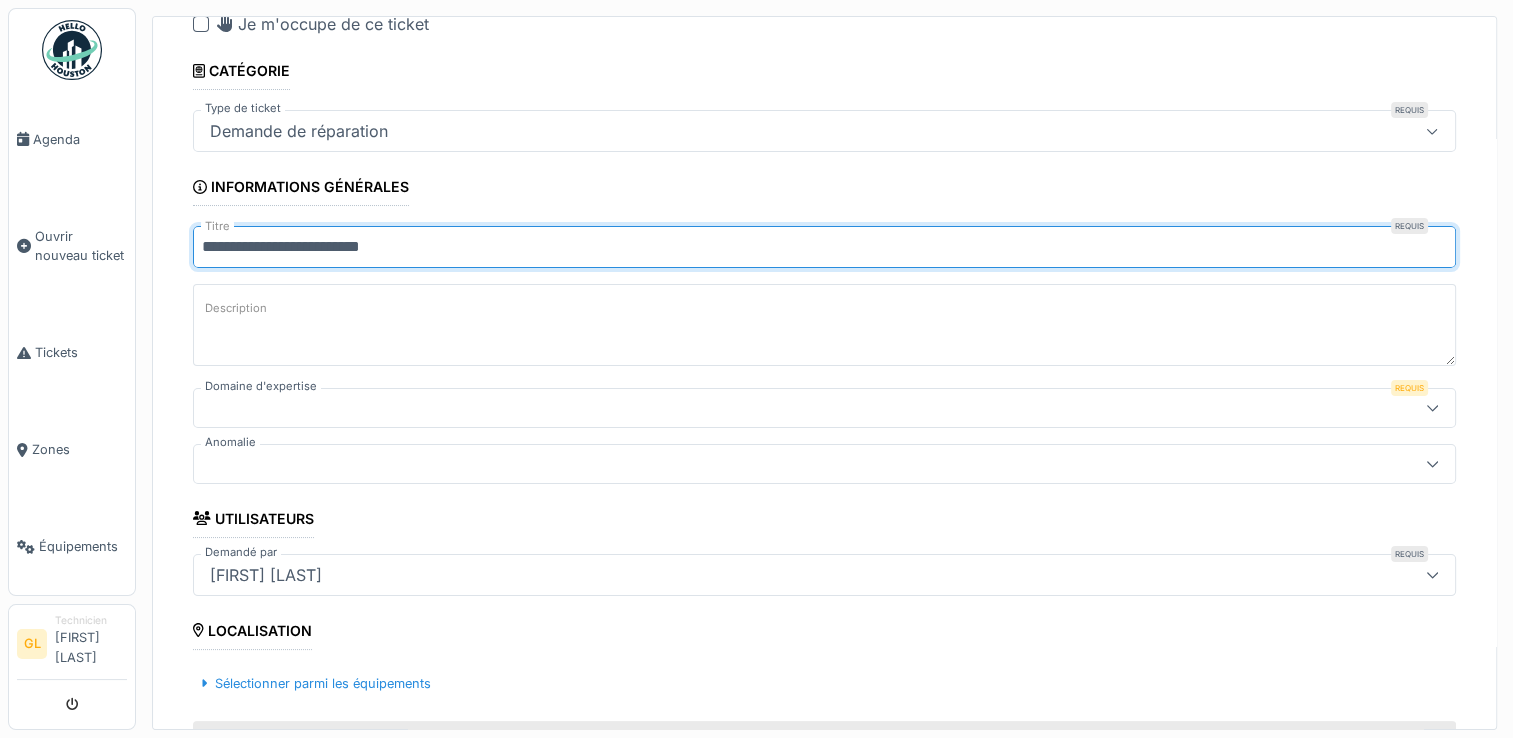 type on "**********" 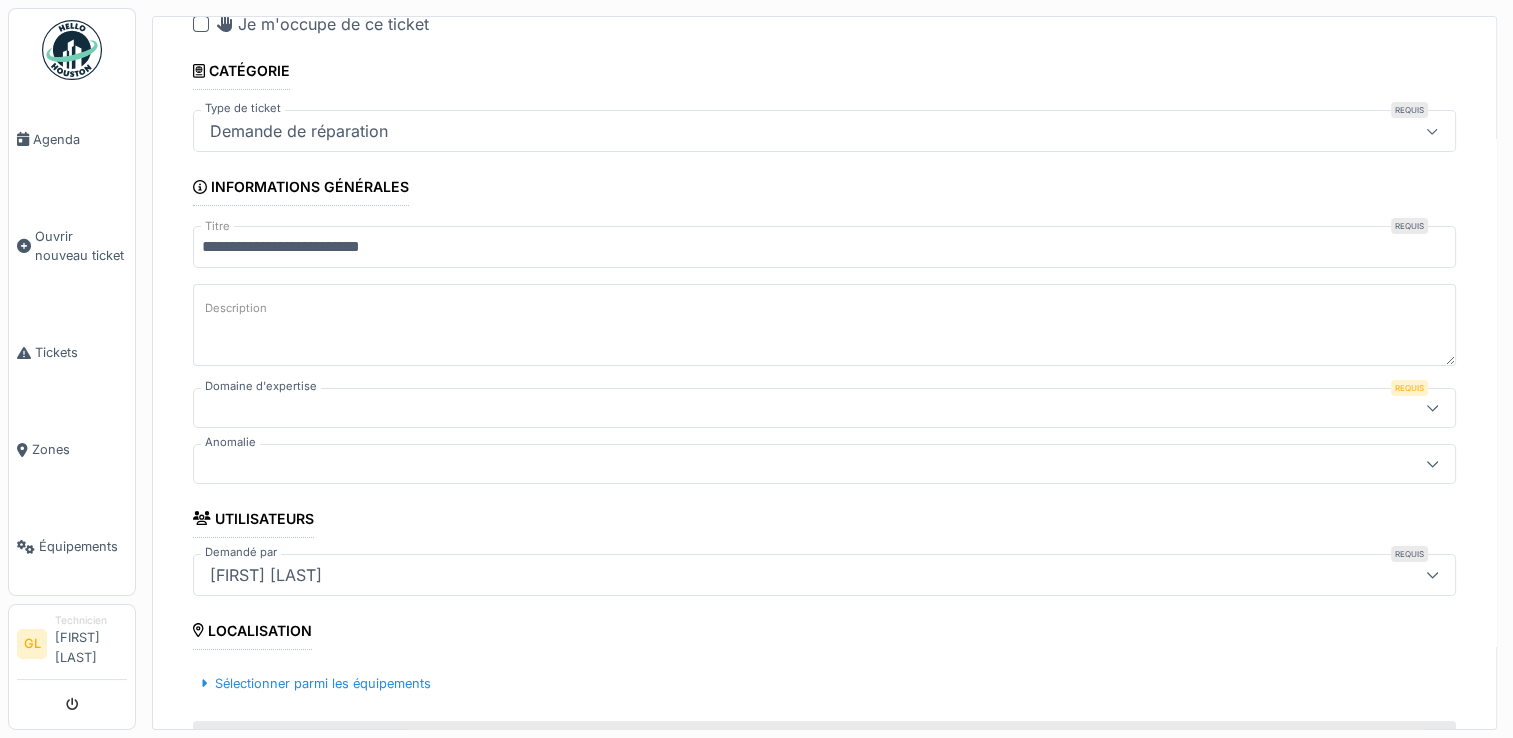 click on "Description" at bounding box center (824, 325) 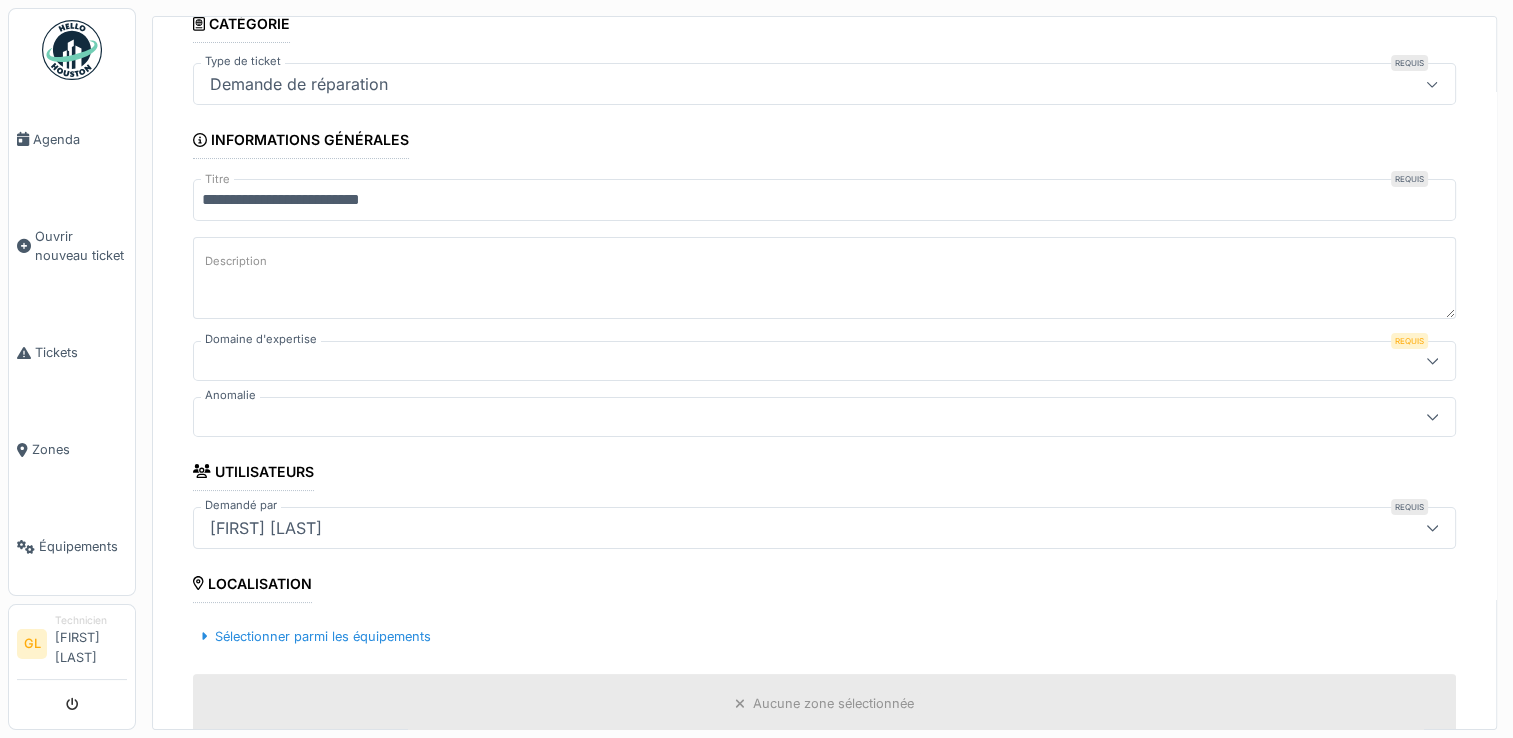 scroll, scrollTop: 112, scrollLeft: 0, axis: vertical 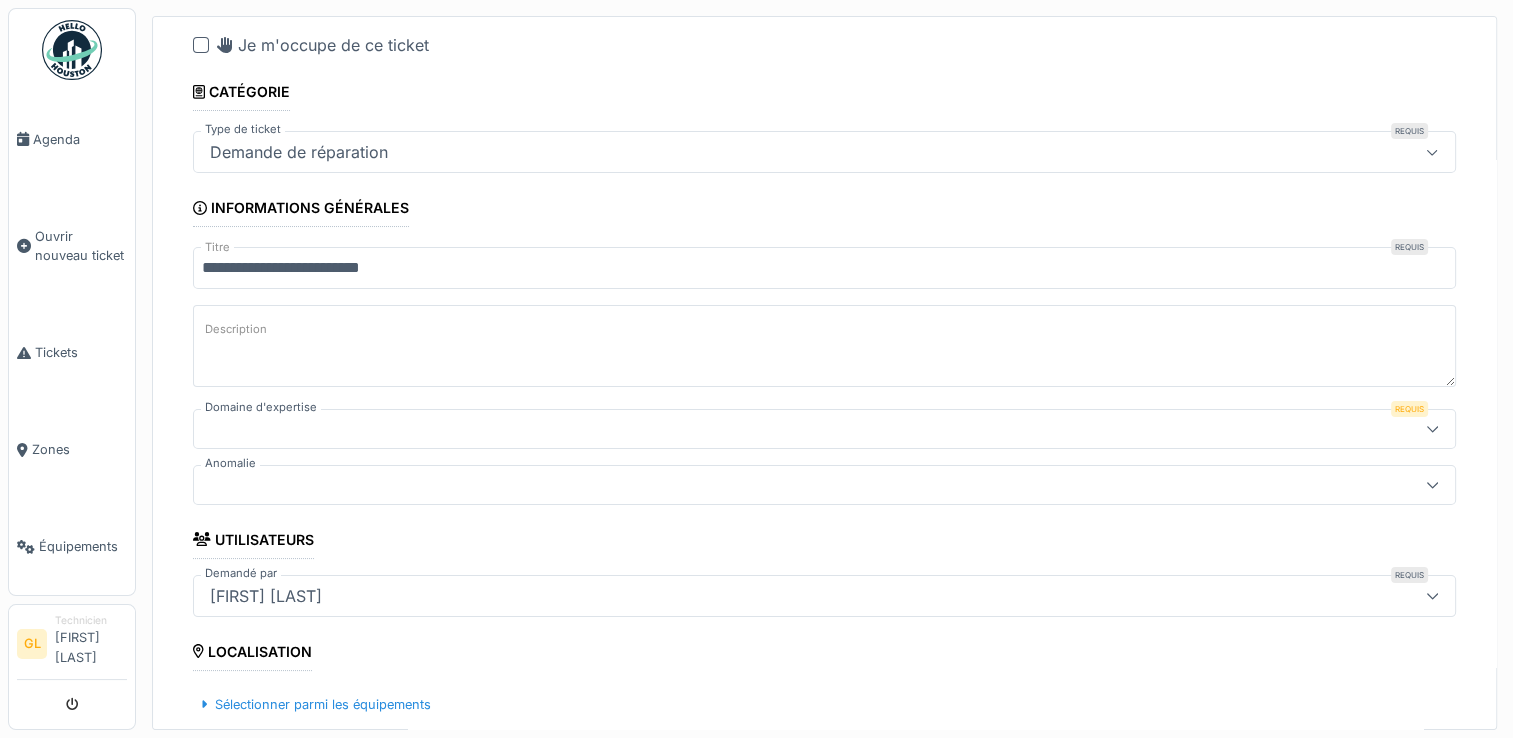 click at bounding box center [824, 429] 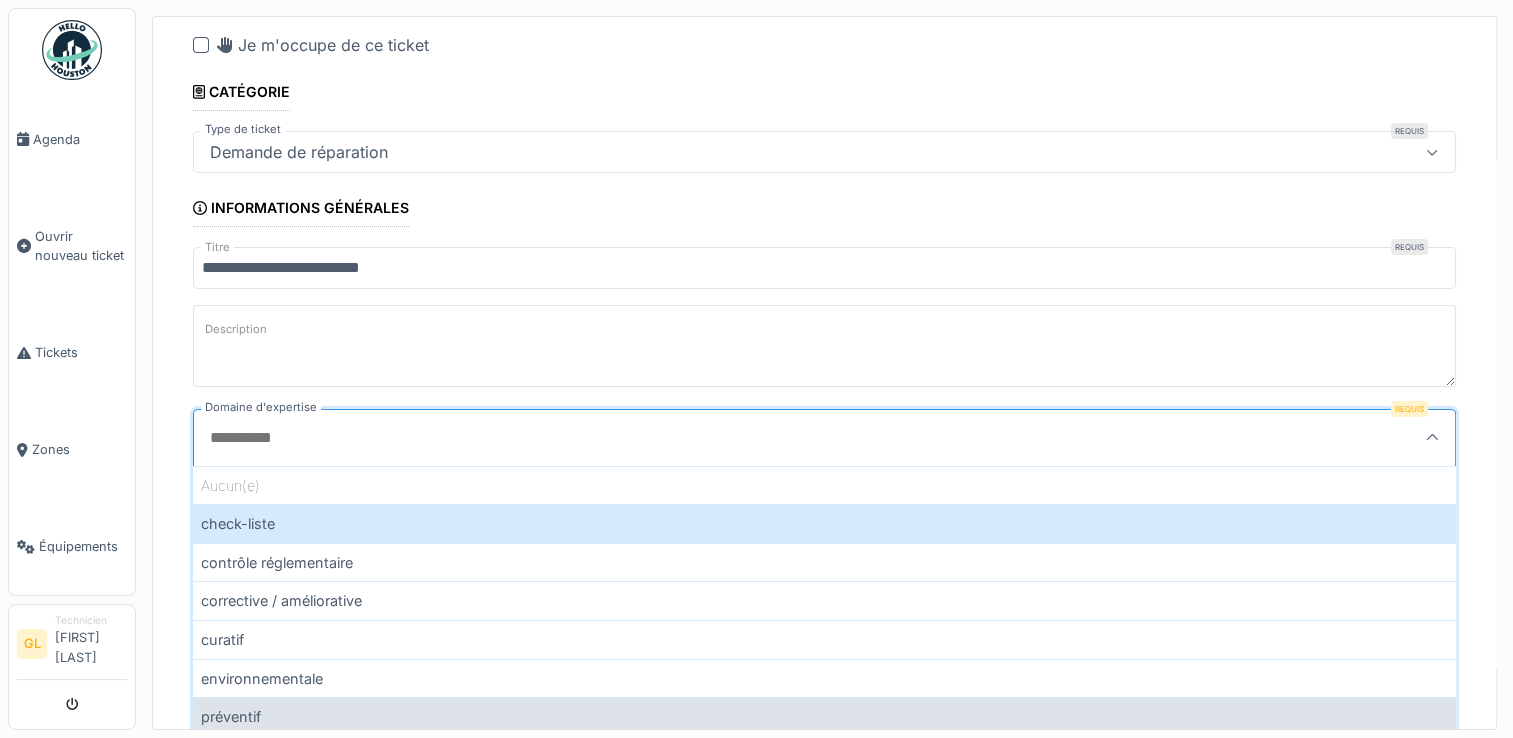 click on "préventif" at bounding box center [824, 716] 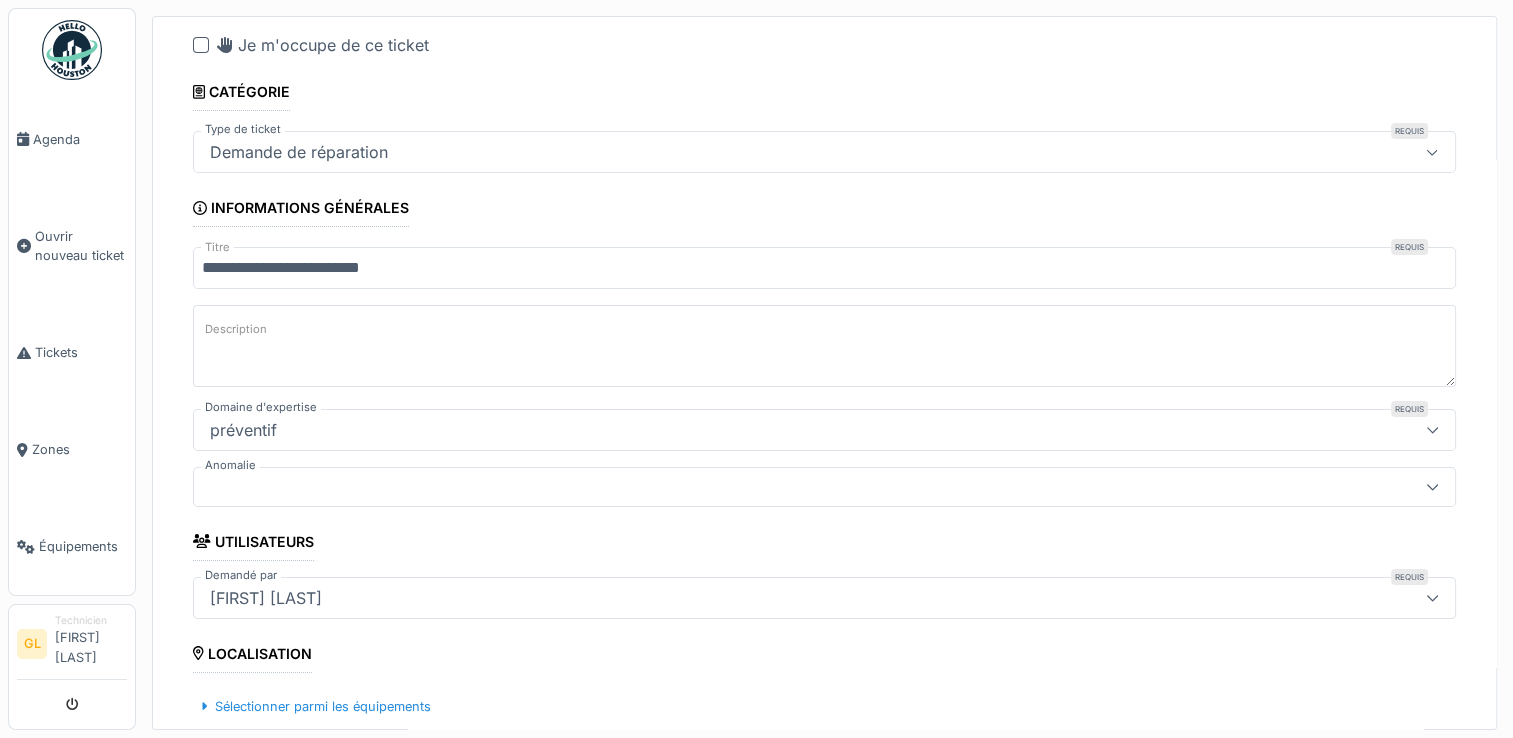 click on "Description" at bounding box center (824, 346) 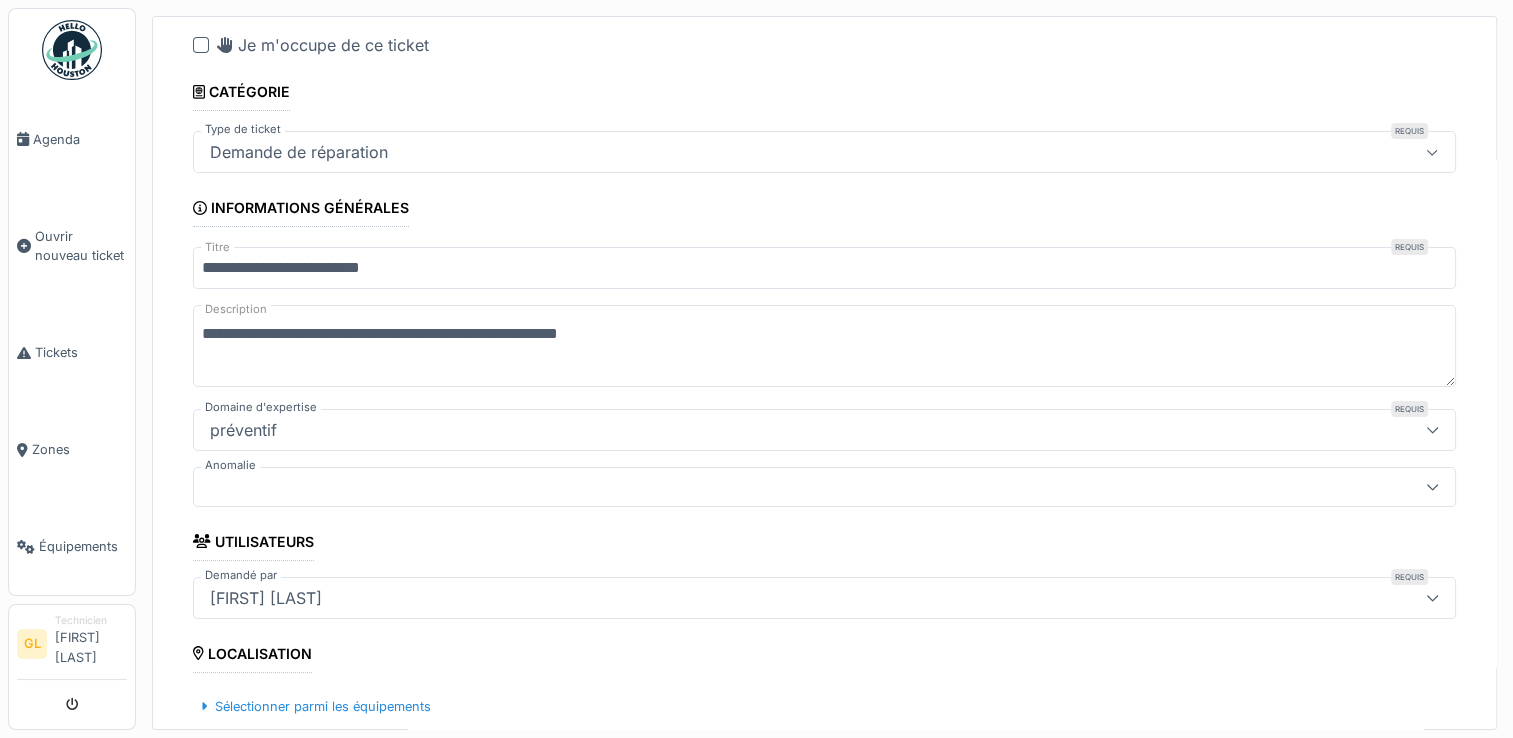 click on "**********" at bounding box center (824, 346) 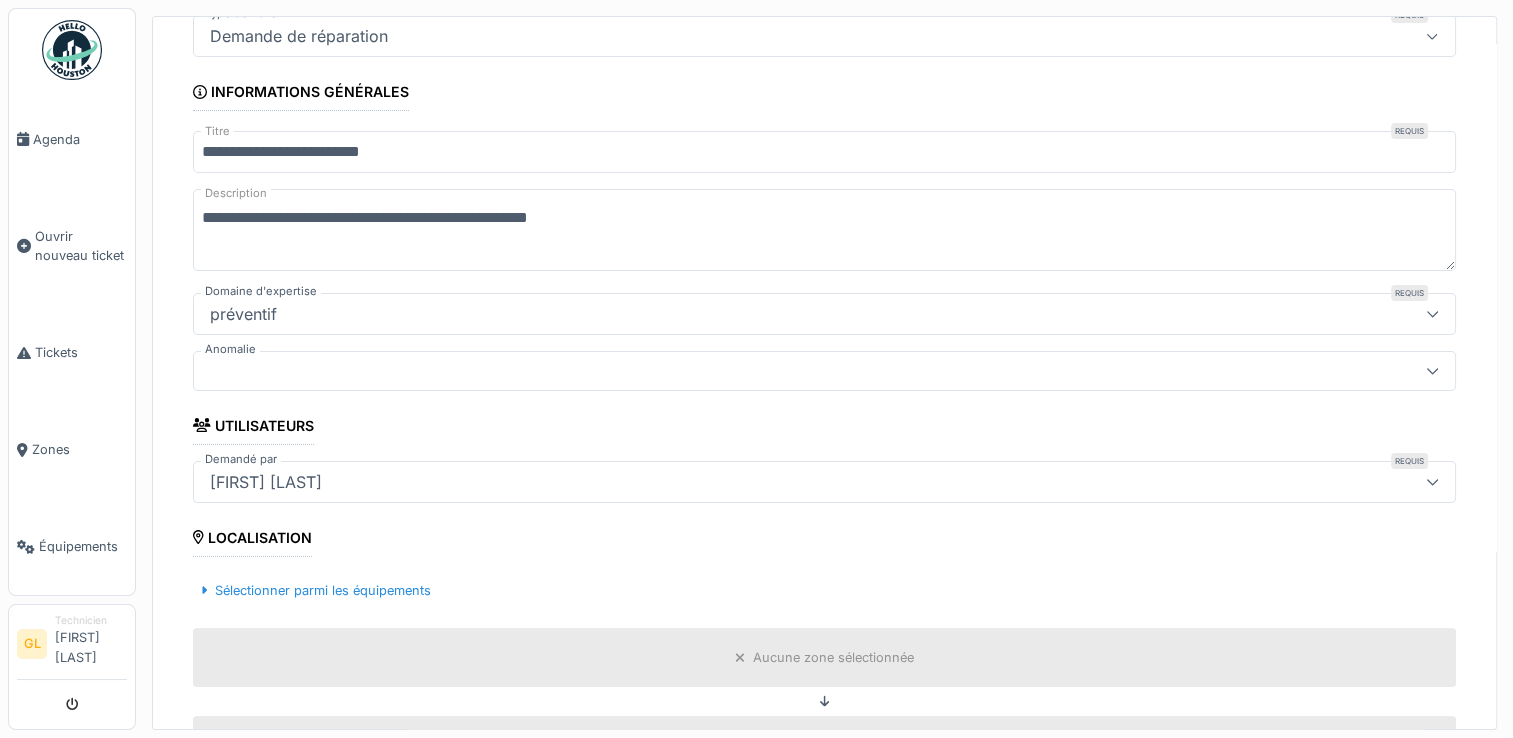 scroll, scrollTop: 231, scrollLeft: 0, axis: vertical 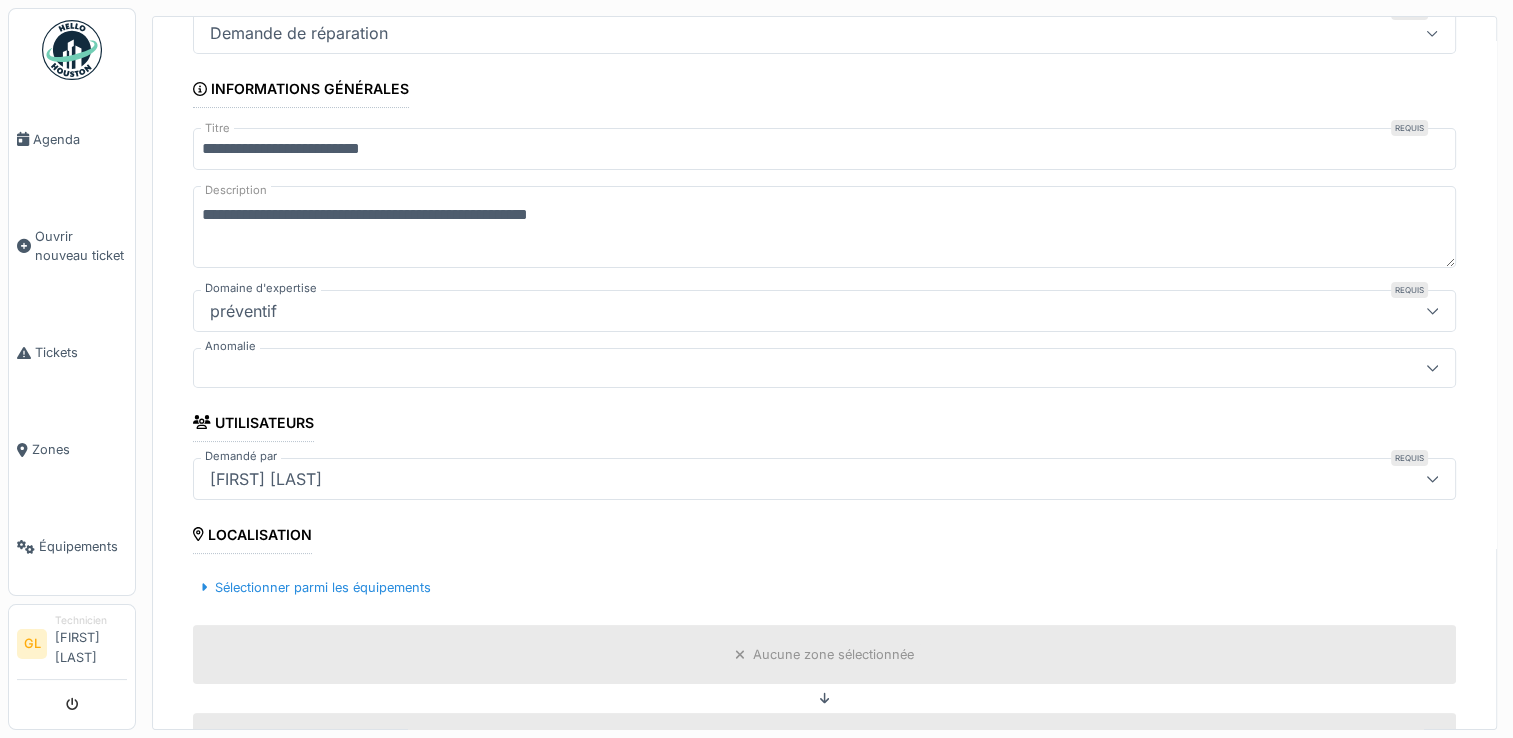 type on "**********" 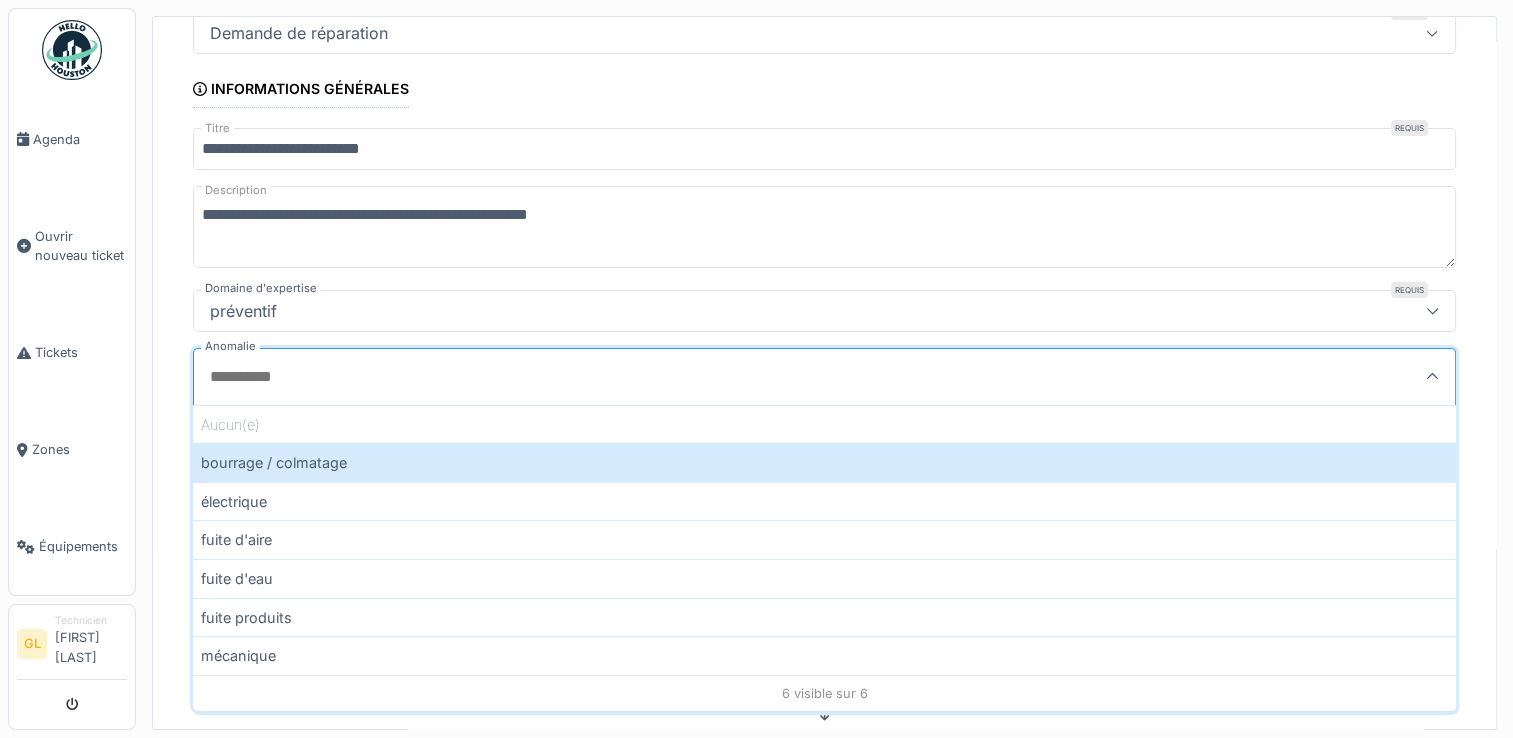 click at bounding box center (1432, 376) 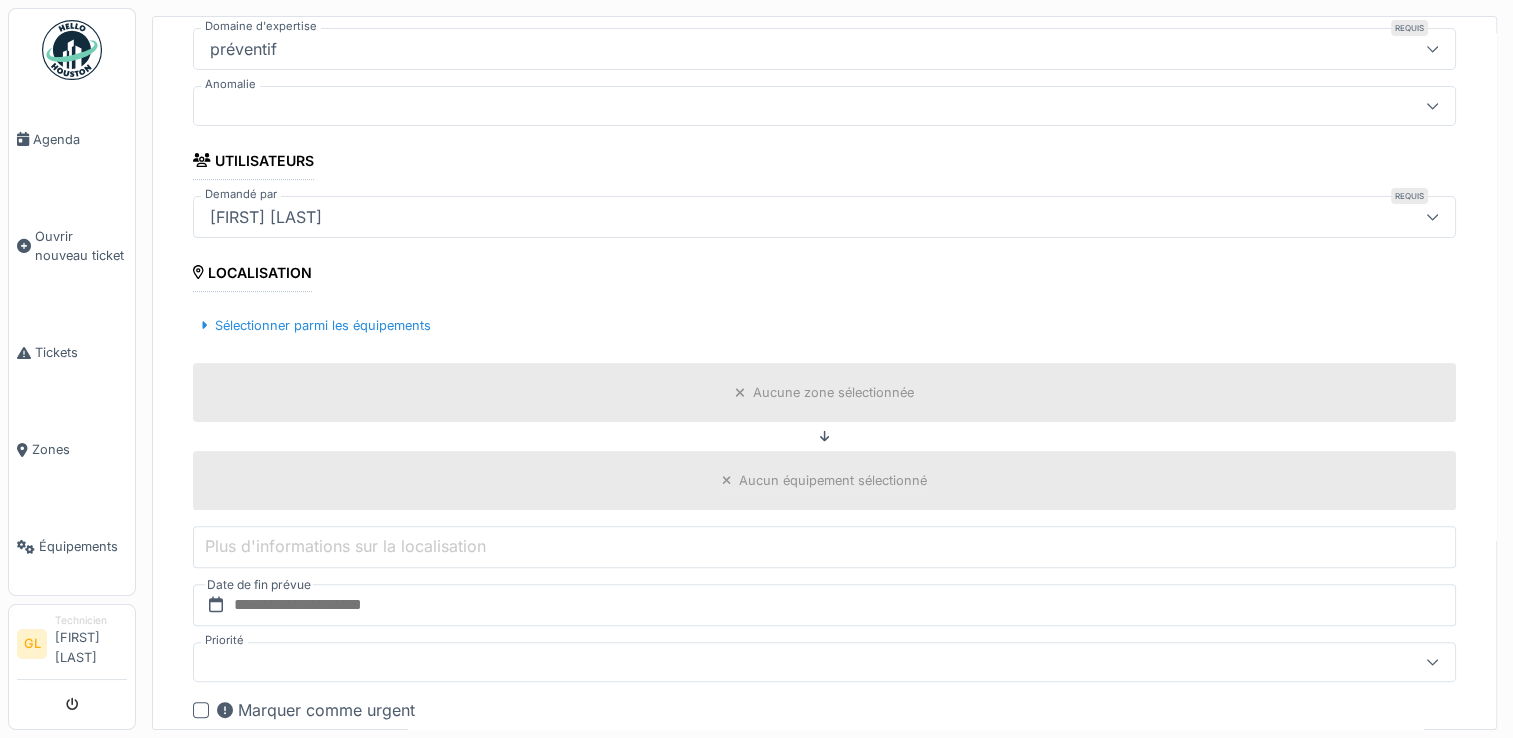 scroll, scrollTop: 496, scrollLeft: 0, axis: vertical 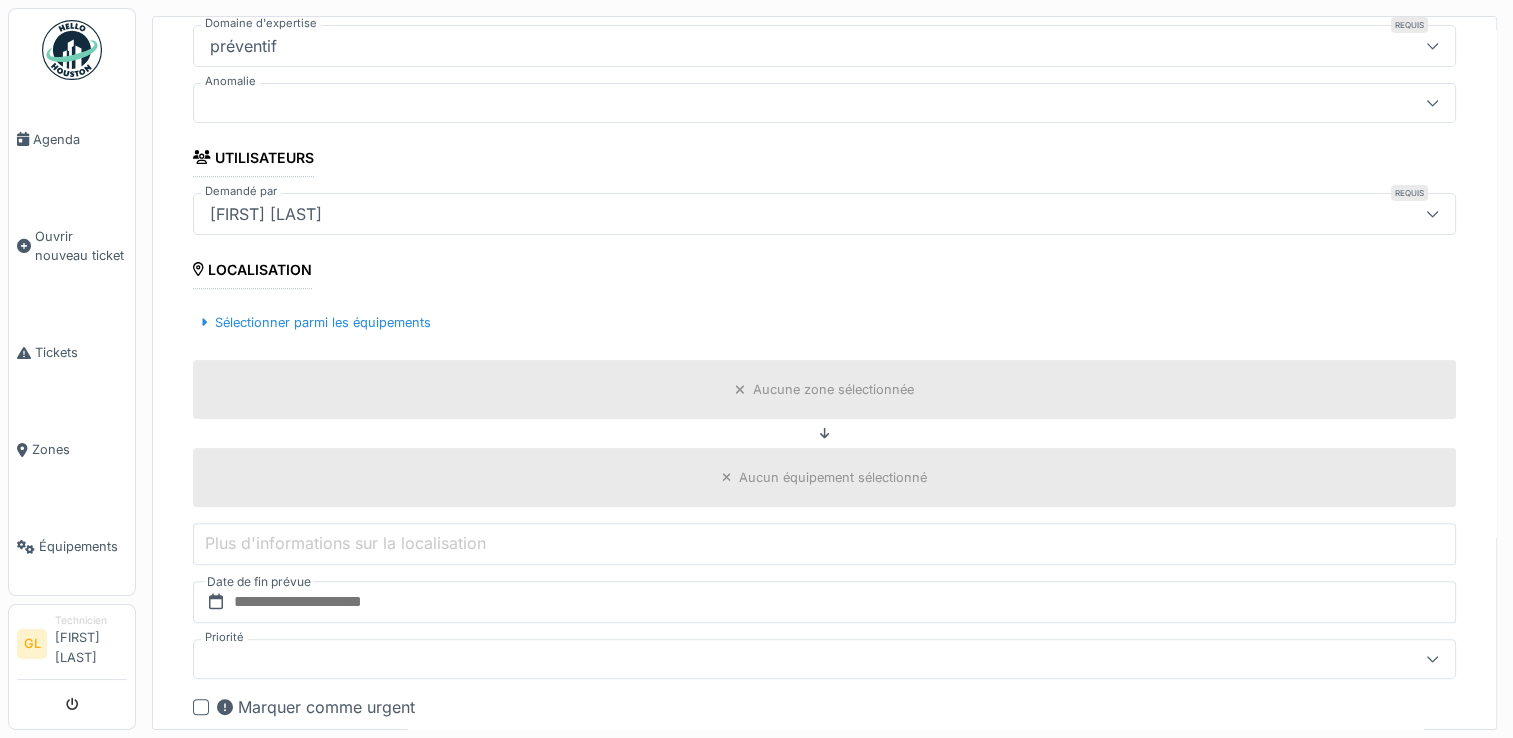 click on "Aucune zone sélectionnée" at bounding box center [824, 389] 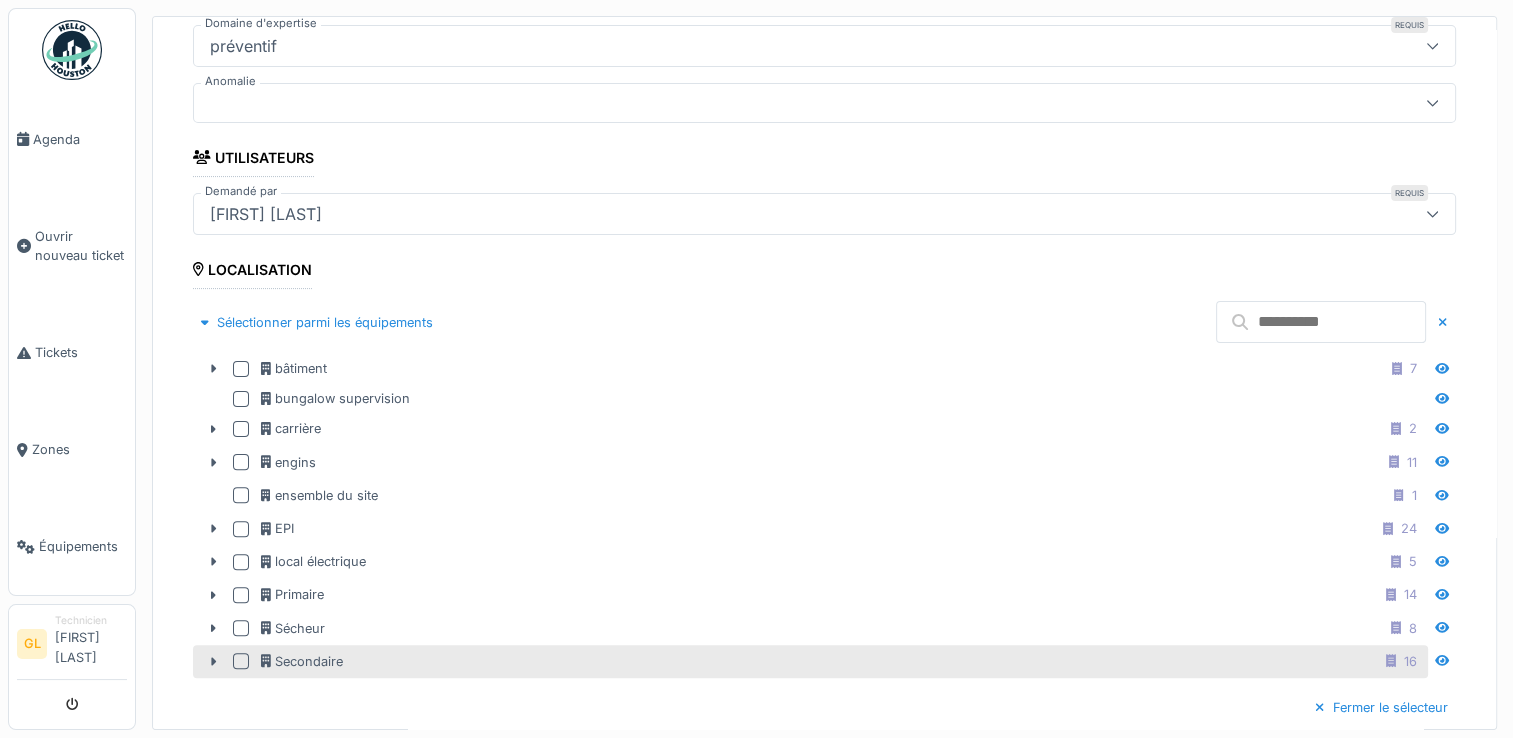 click on "Secondaire 16" at bounding box center [810, 661] 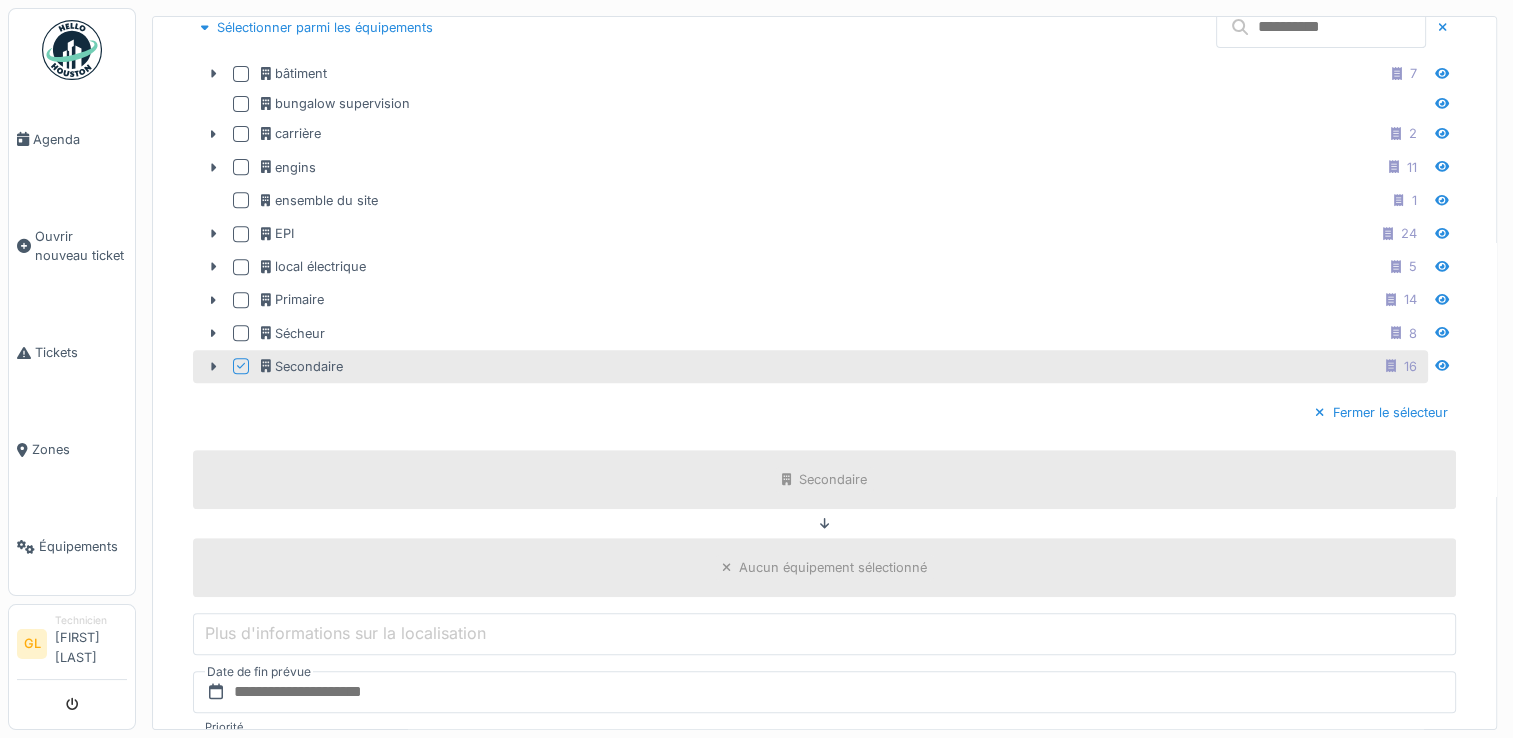 scroll, scrollTop: 800, scrollLeft: 0, axis: vertical 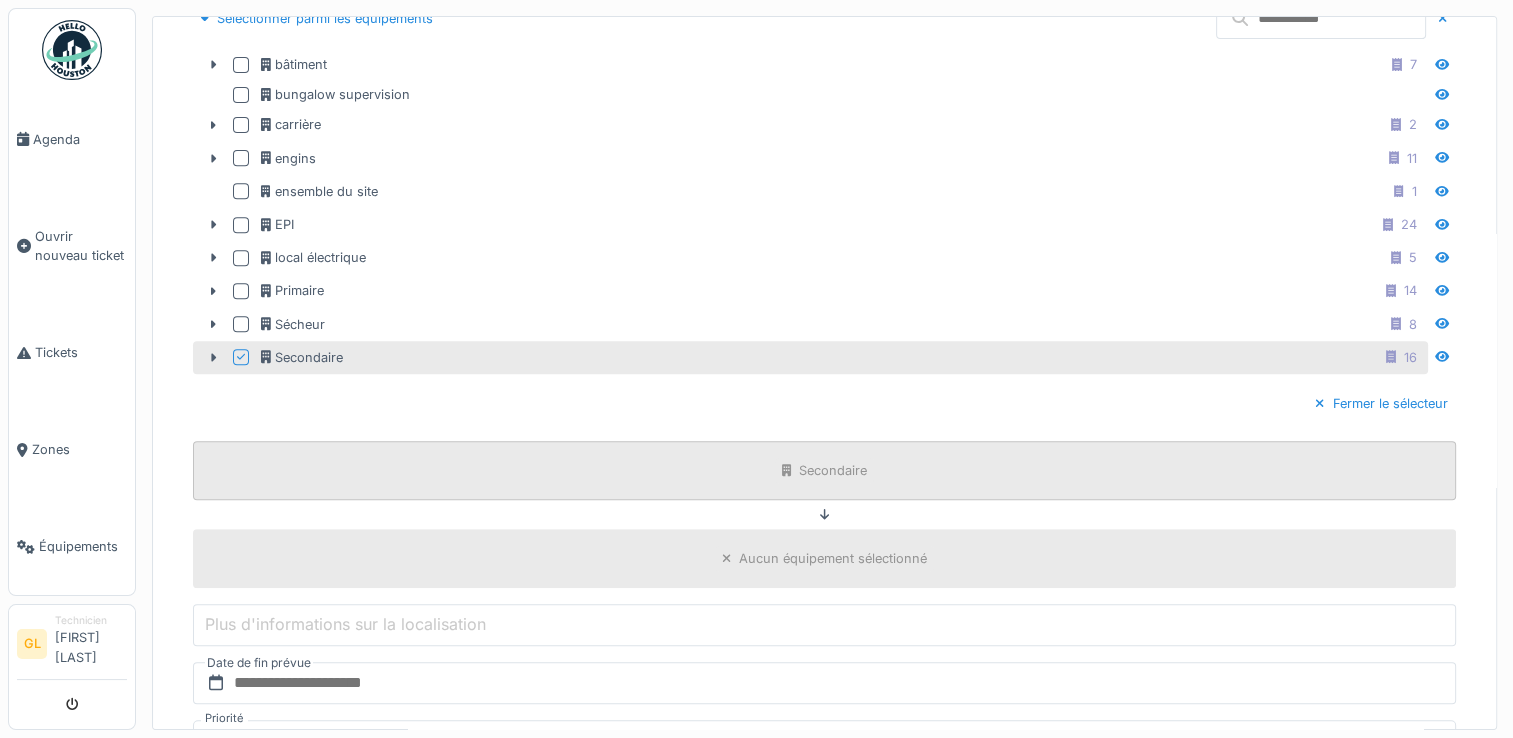 click on "Secondaire" at bounding box center (824, 470) 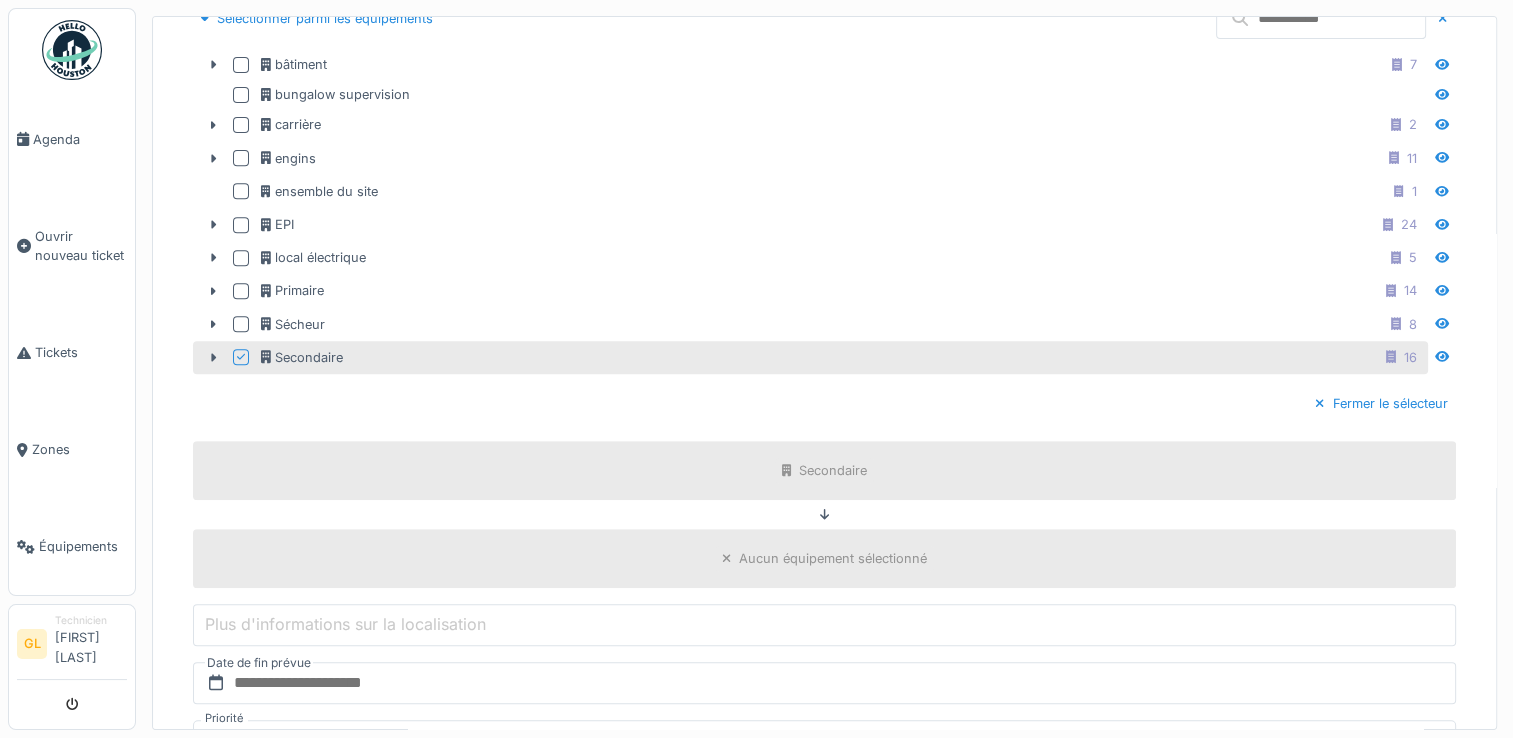 click on "Aucun équipement sélectionné" at bounding box center [833, 558] 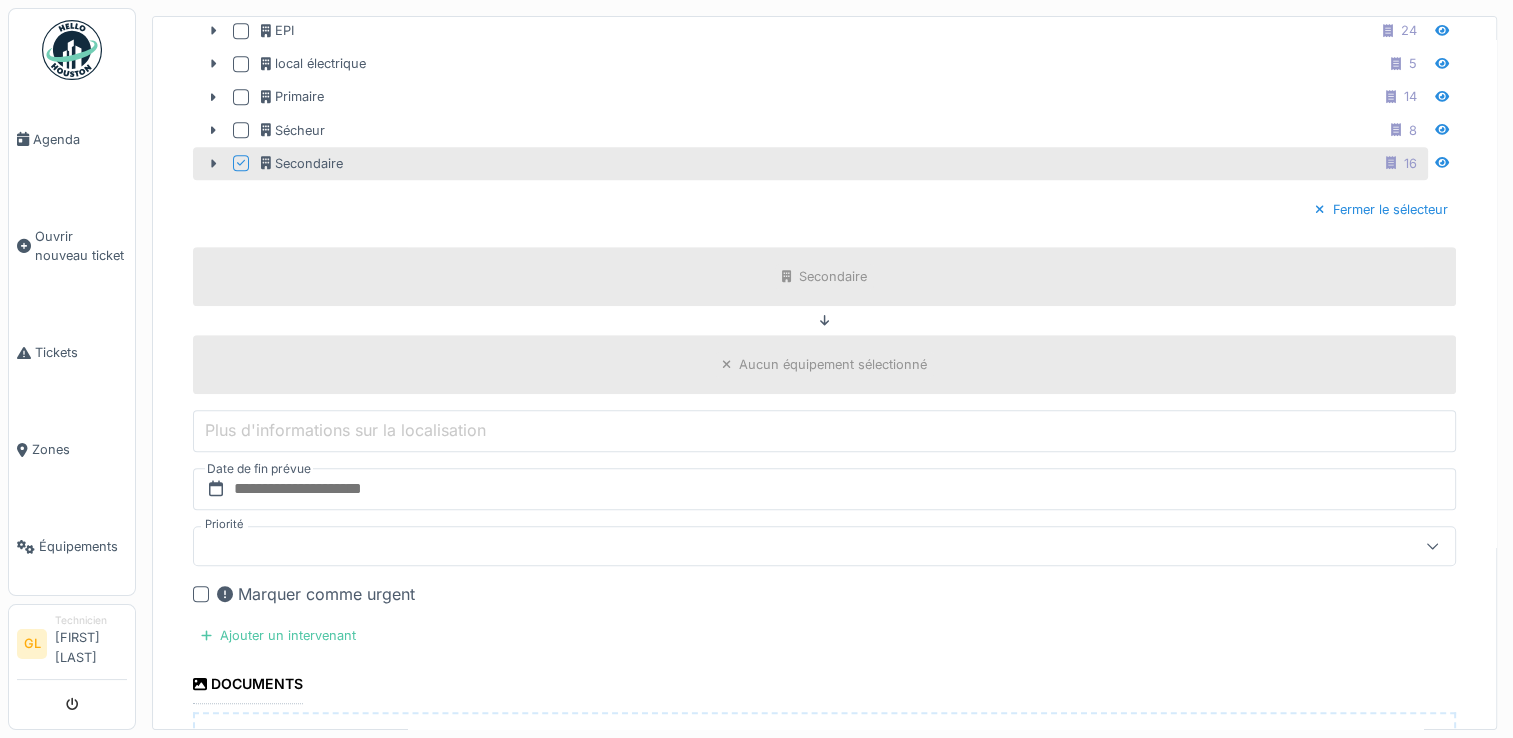 scroll, scrollTop: 1035, scrollLeft: 0, axis: vertical 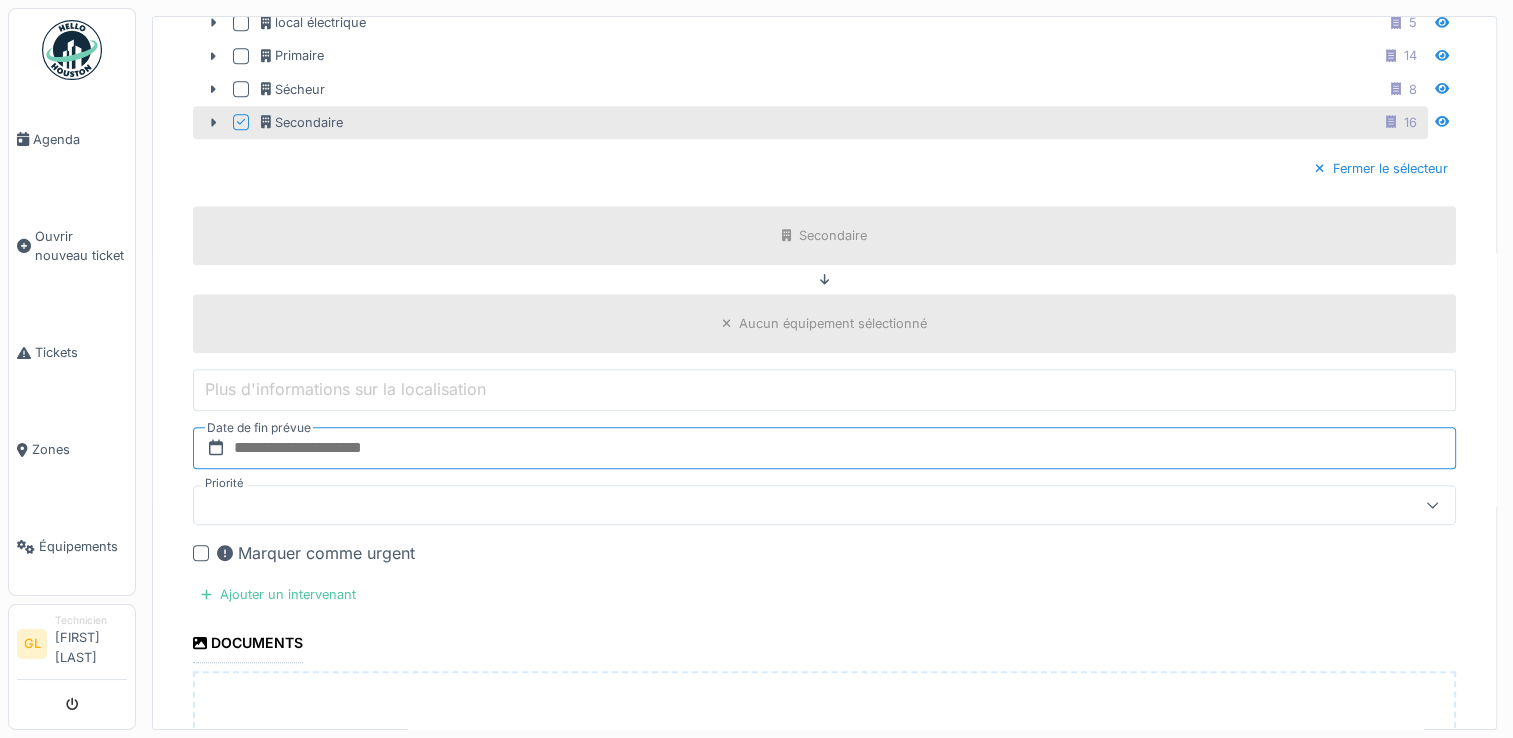 click at bounding box center [824, 448] 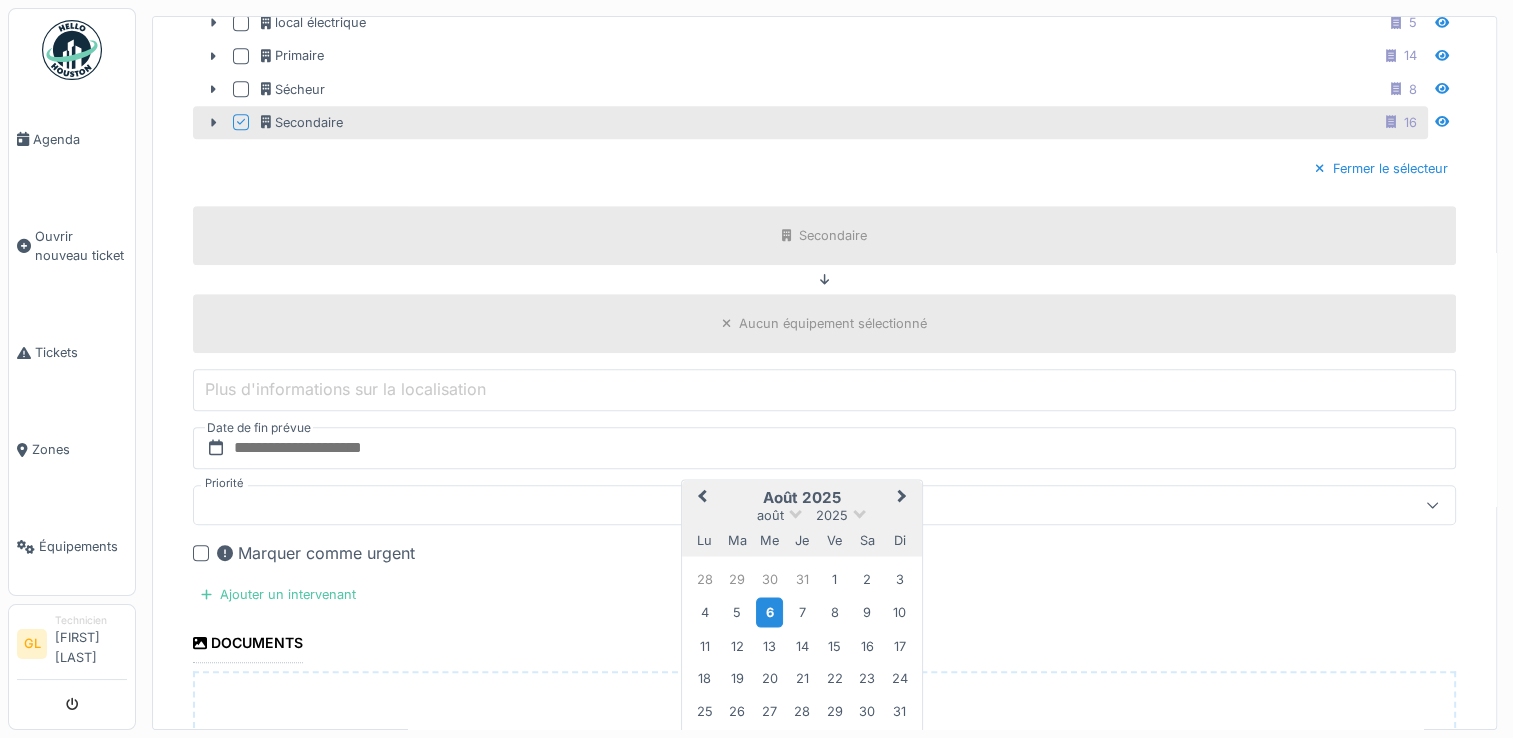 click on "6" at bounding box center (769, 612) 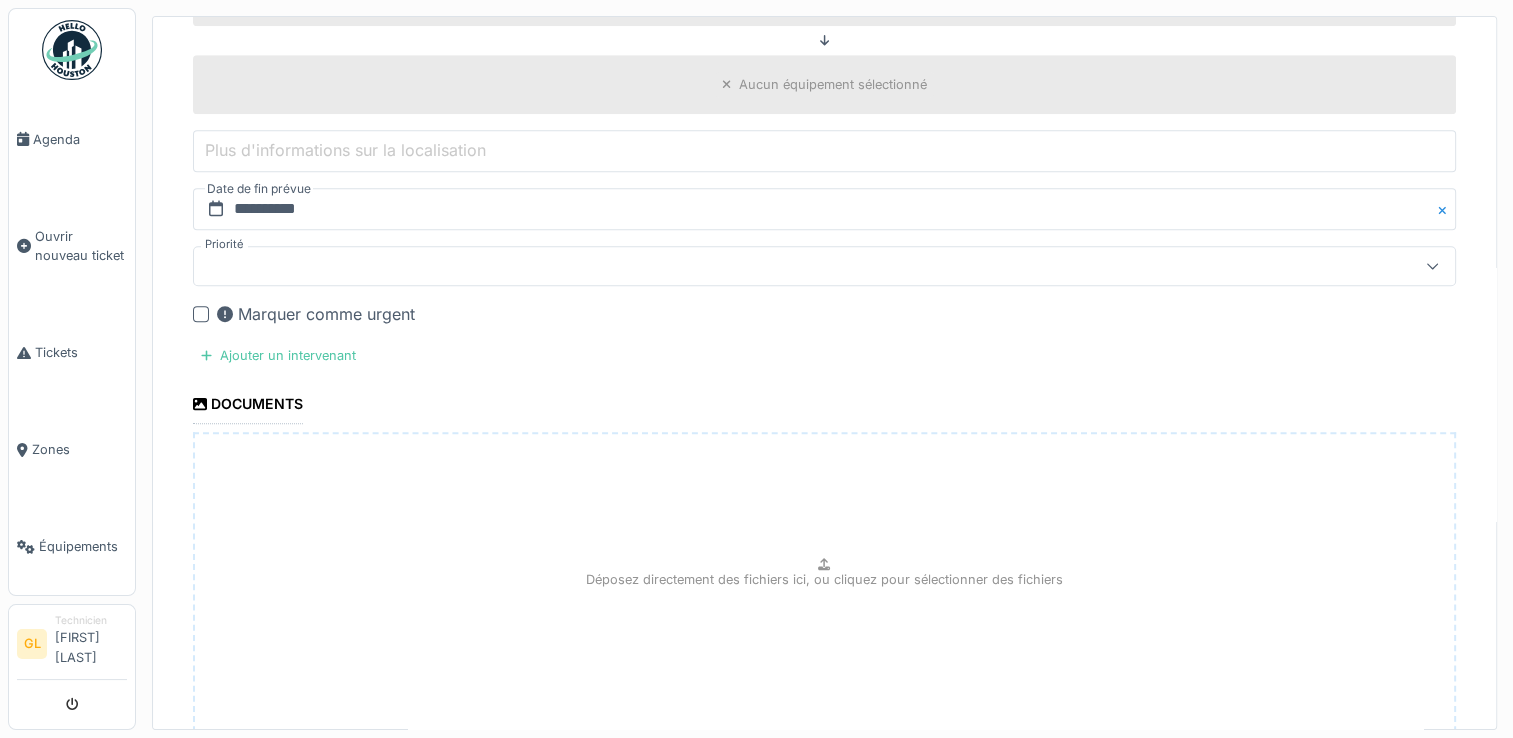 scroll, scrollTop: 1396, scrollLeft: 0, axis: vertical 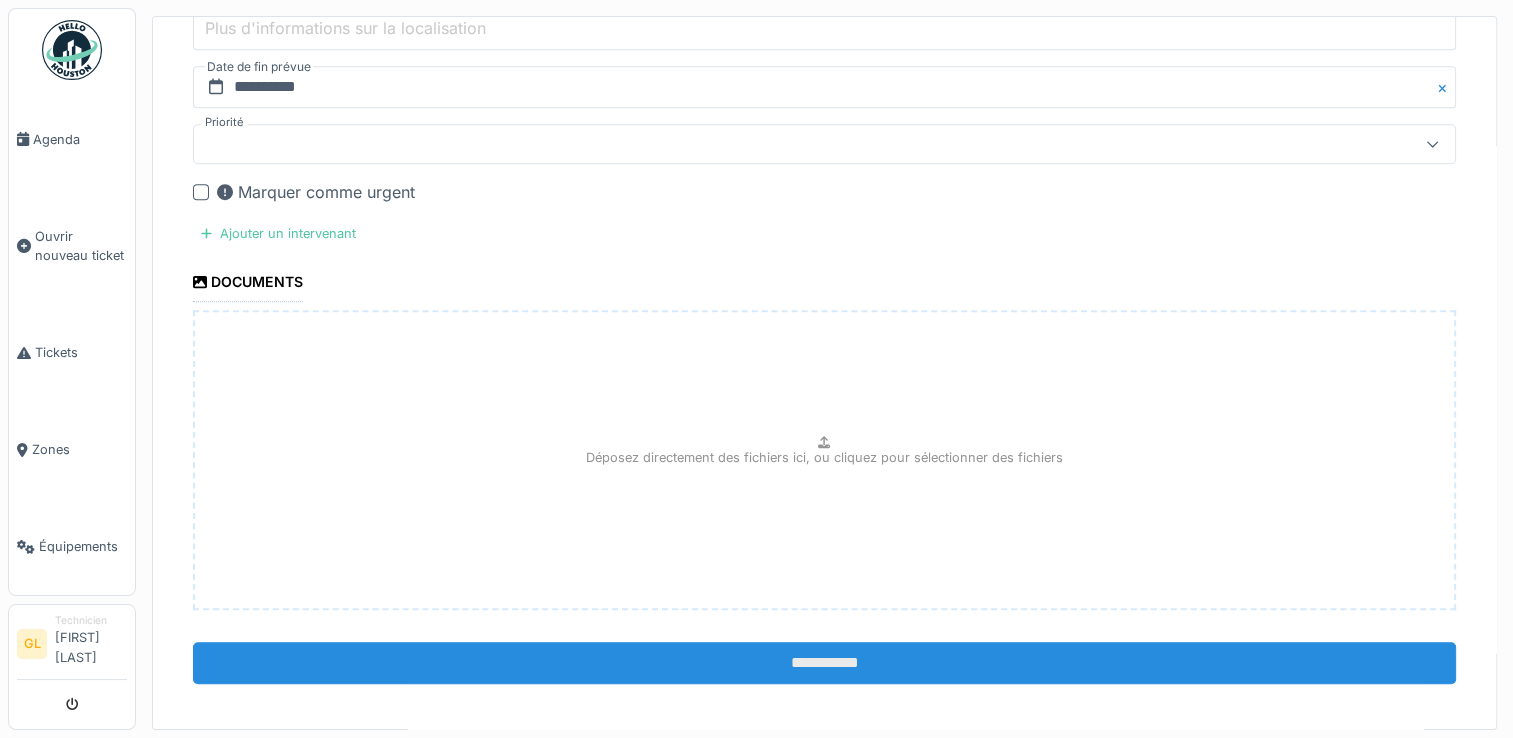 click on "**********" at bounding box center (824, 663) 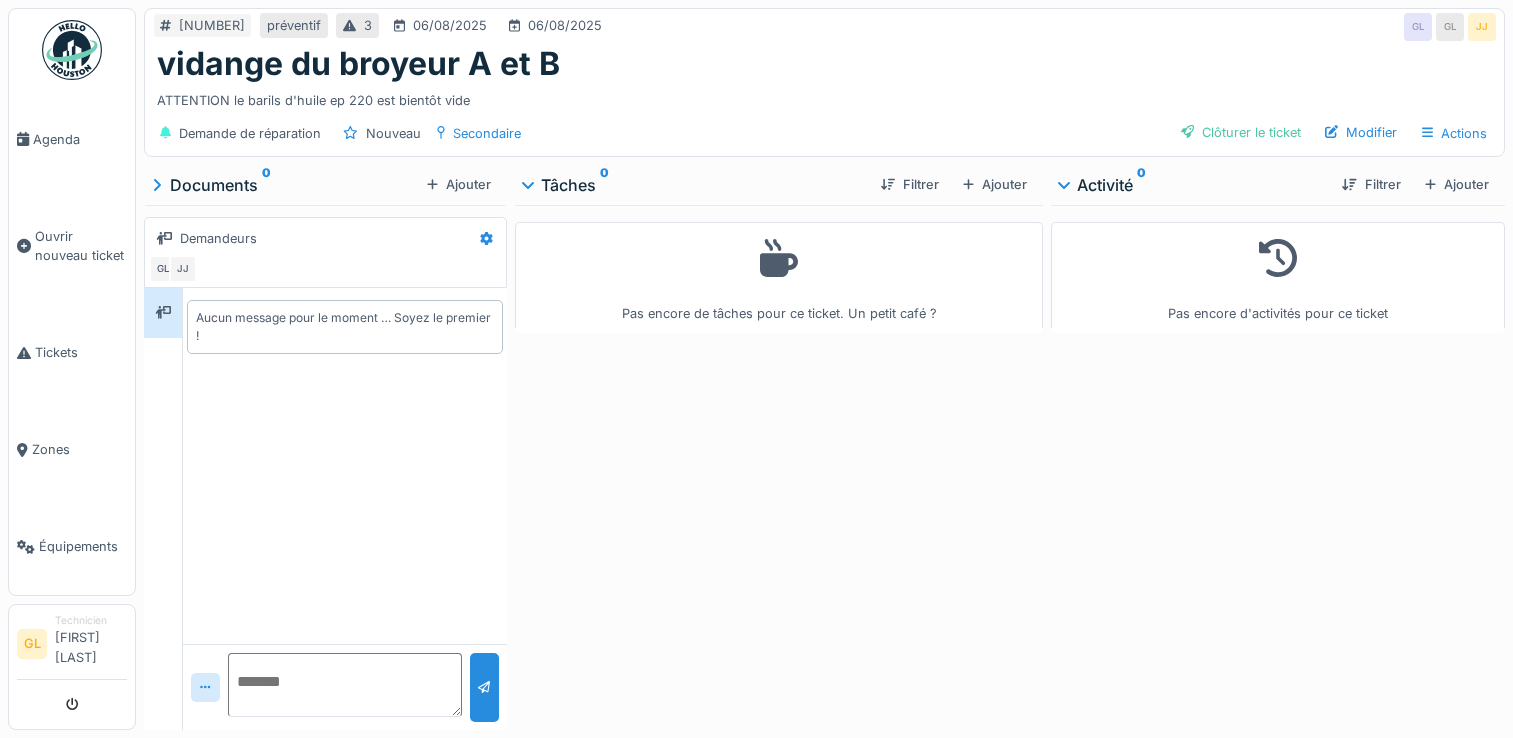 scroll, scrollTop: 0, scrollLeft: 0, axis: both 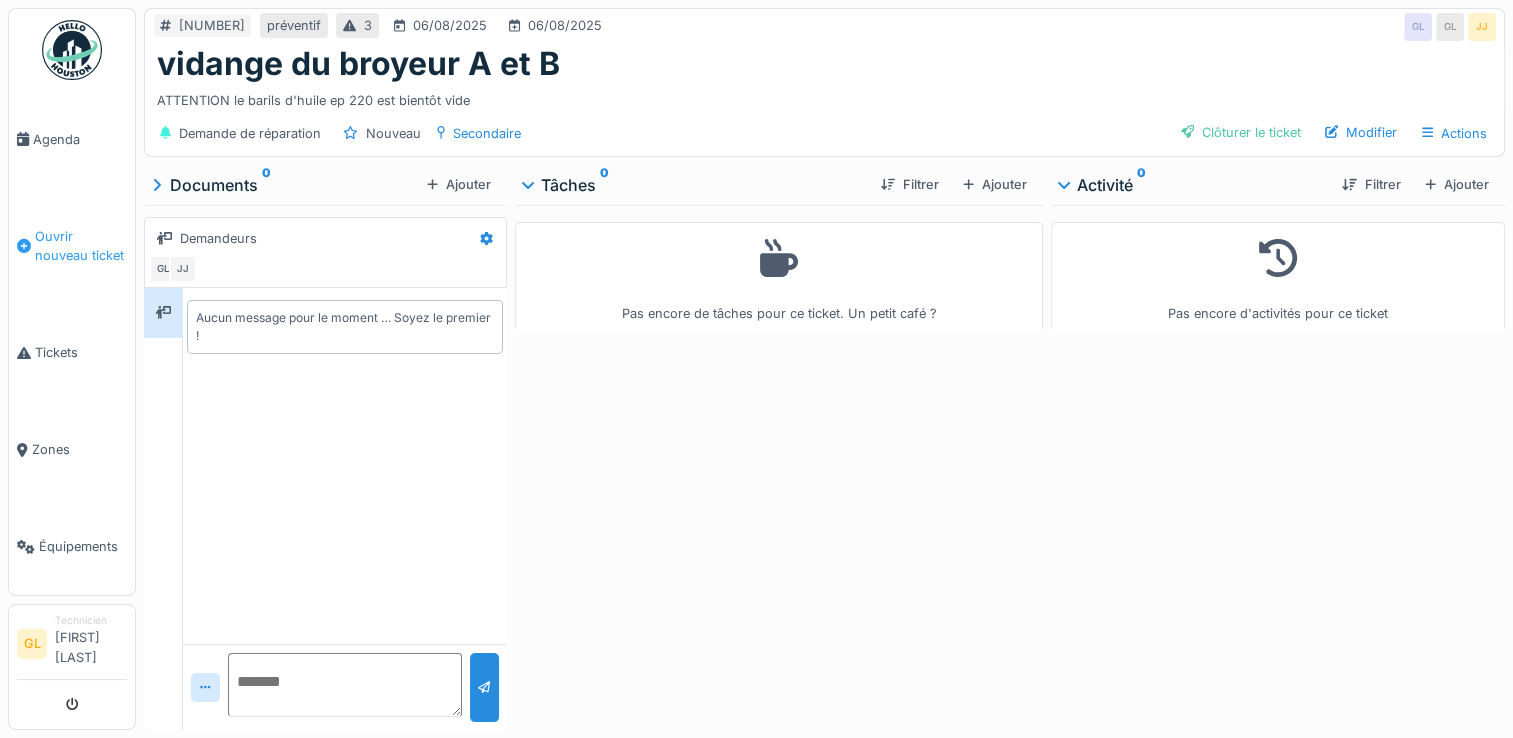 click on "Ouvrir nouveau ticket" at bounding box center [81, 246] 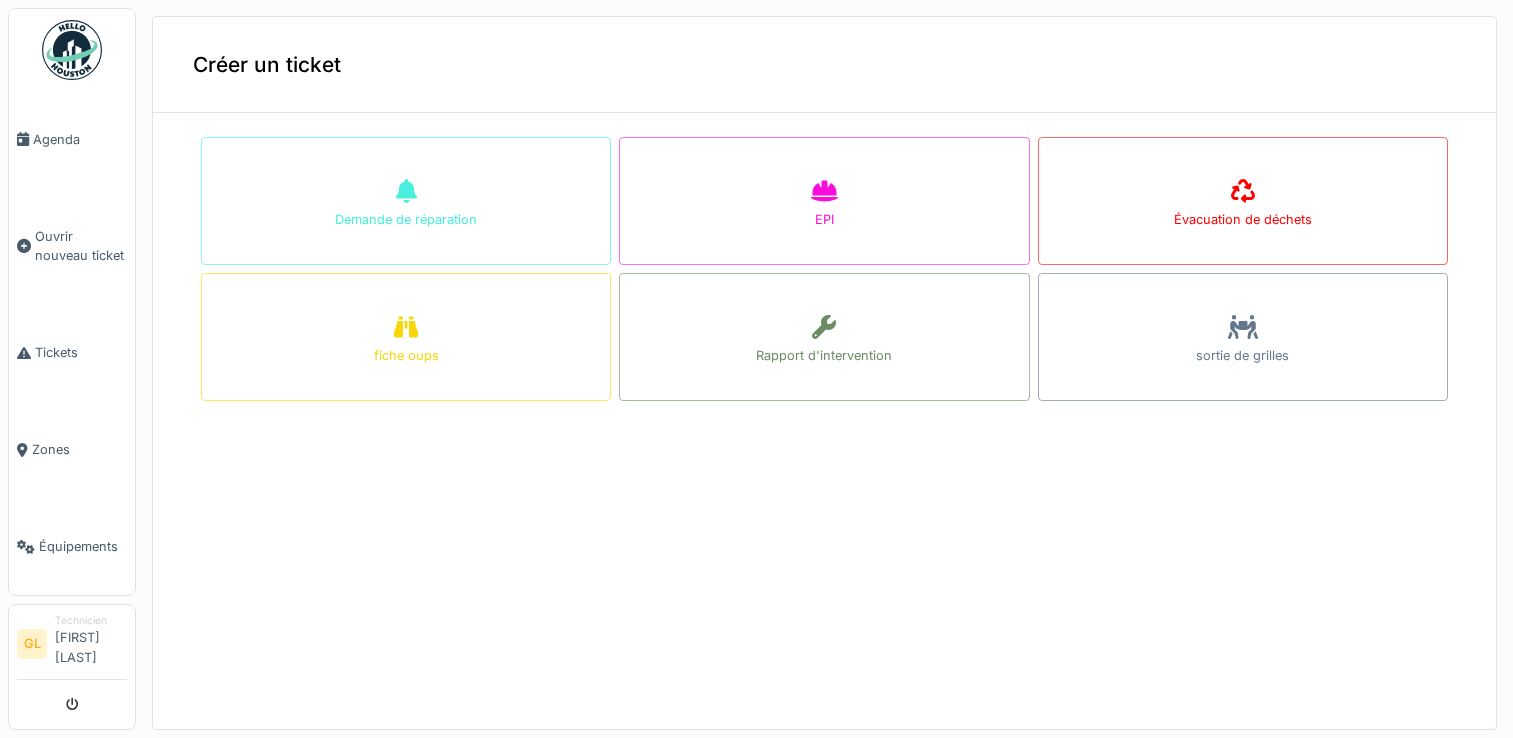 scroll, scrollTop: 0, scrollLeft: 0, axis: both 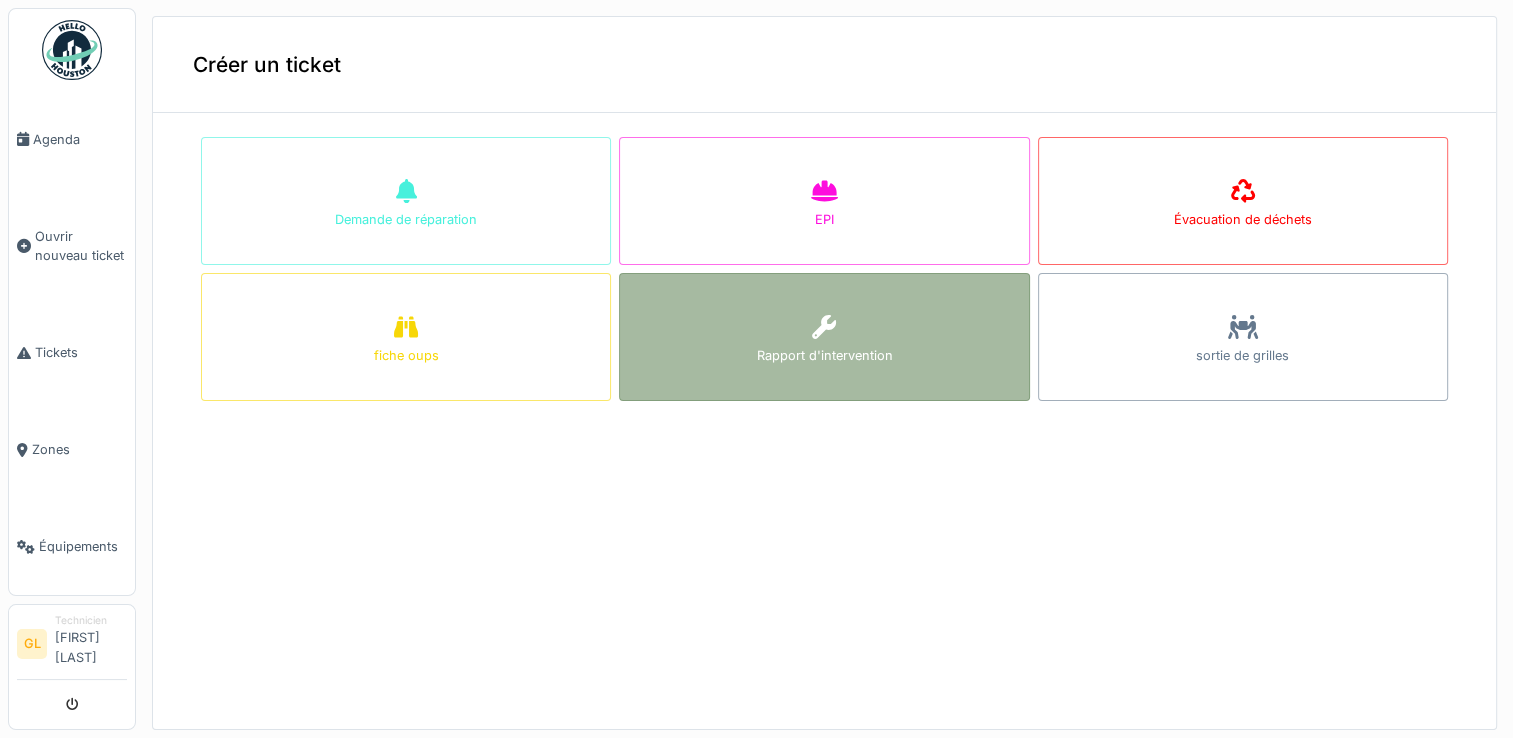 click on "Rapport d'intervention" at bounding box center (824, 337) 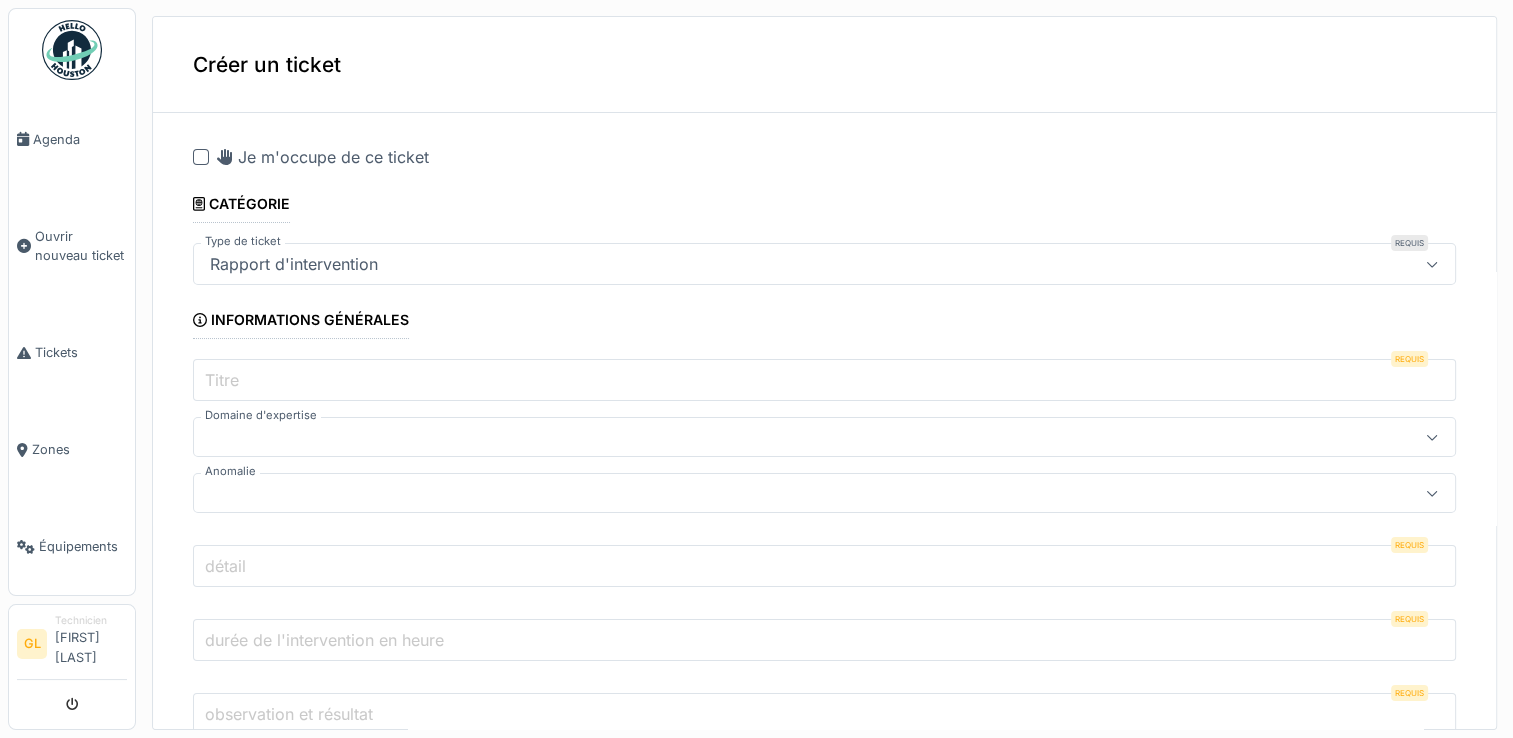 click on "Titre" at bounding box center (824, 380) 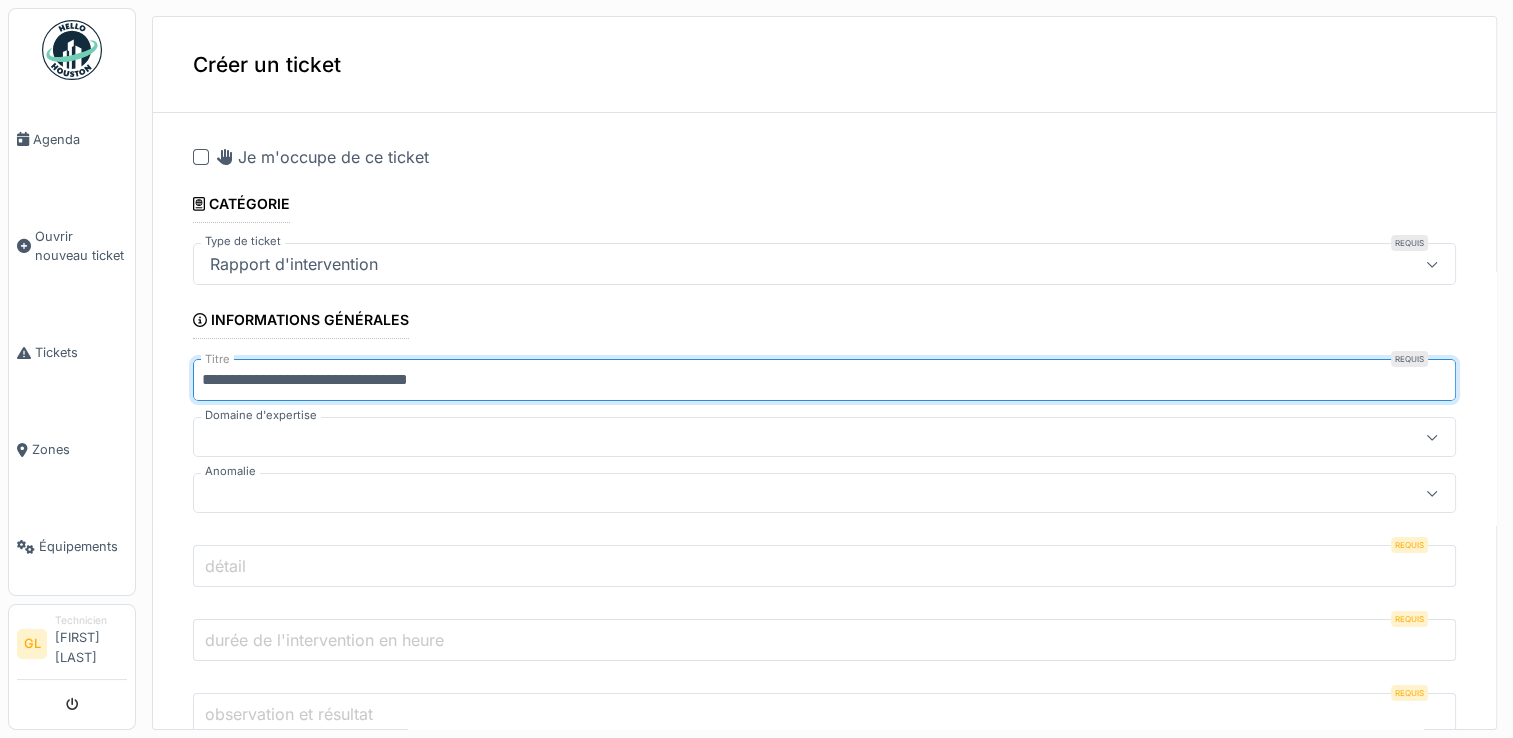type on "**********" 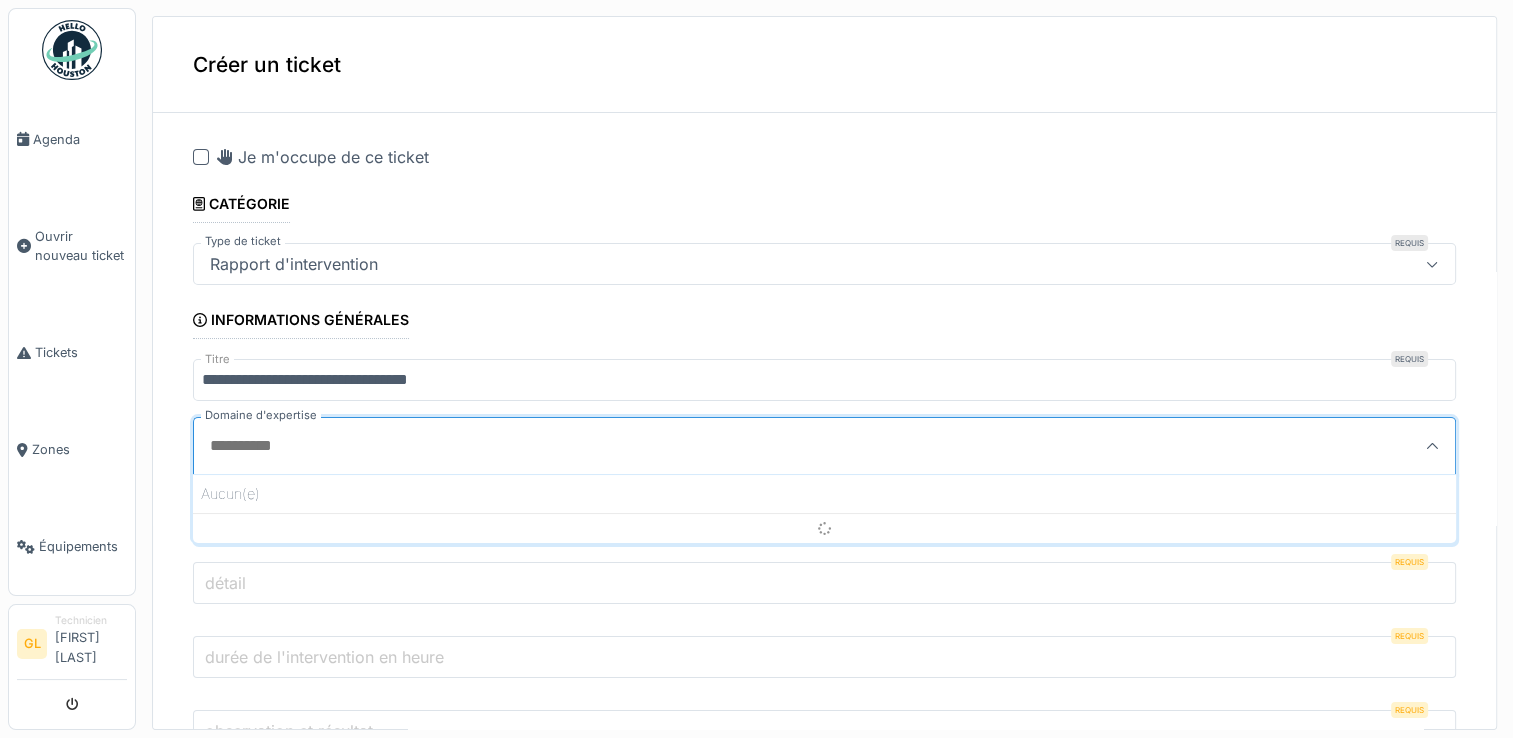 scroll, scrollTop: 4, scrollLeft: 0, axis: vertical 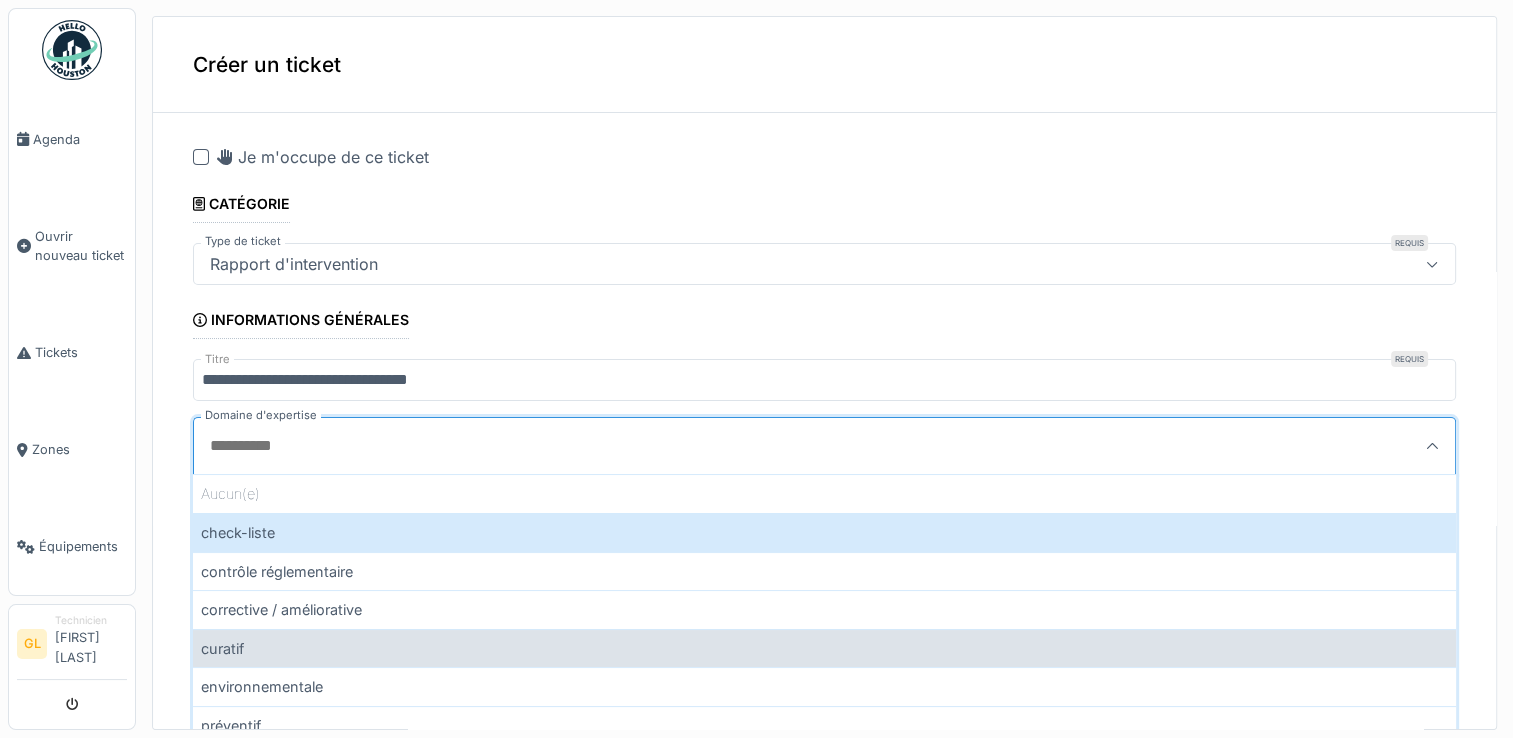 click on "curatif" at bounding box center [824, 648] 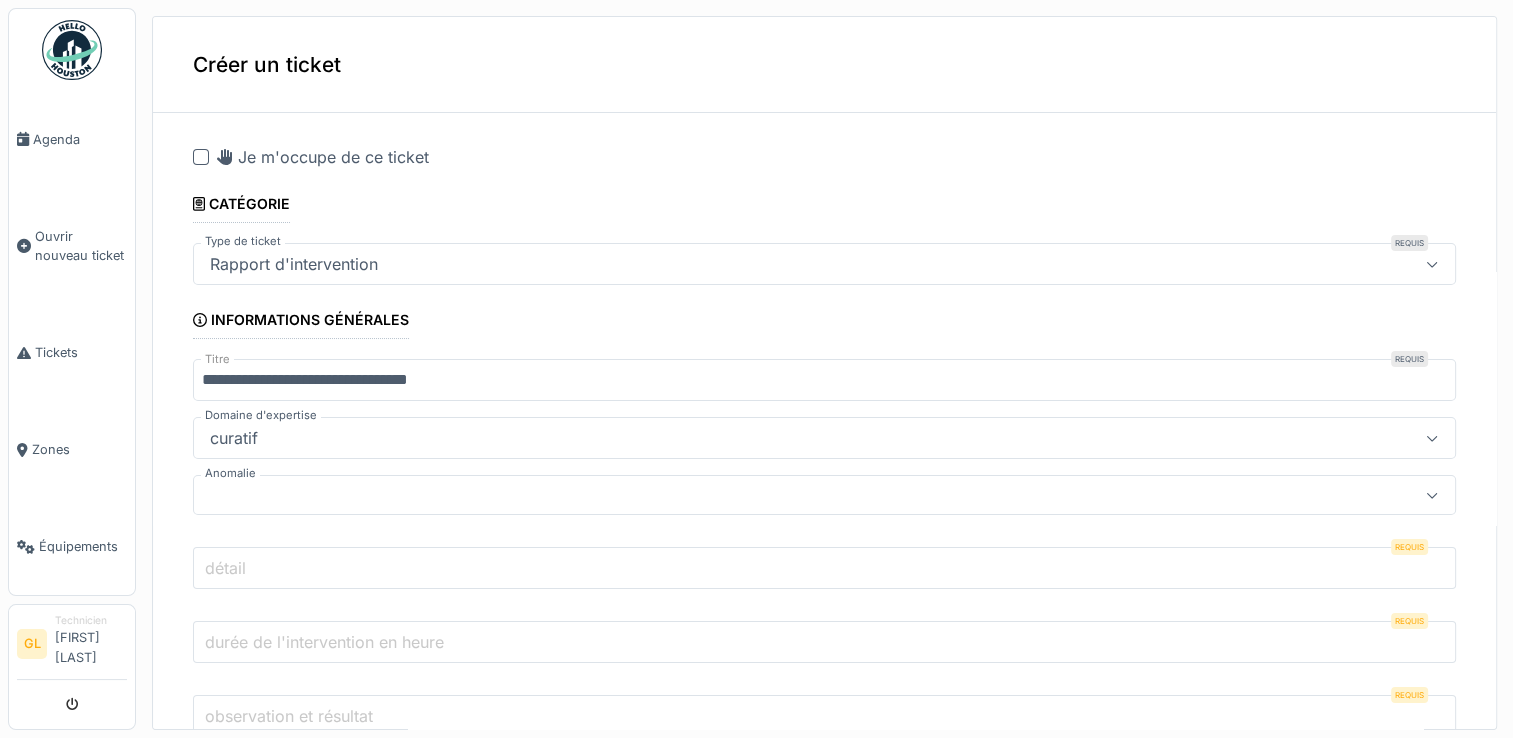 click at bounding box center [761, 495] 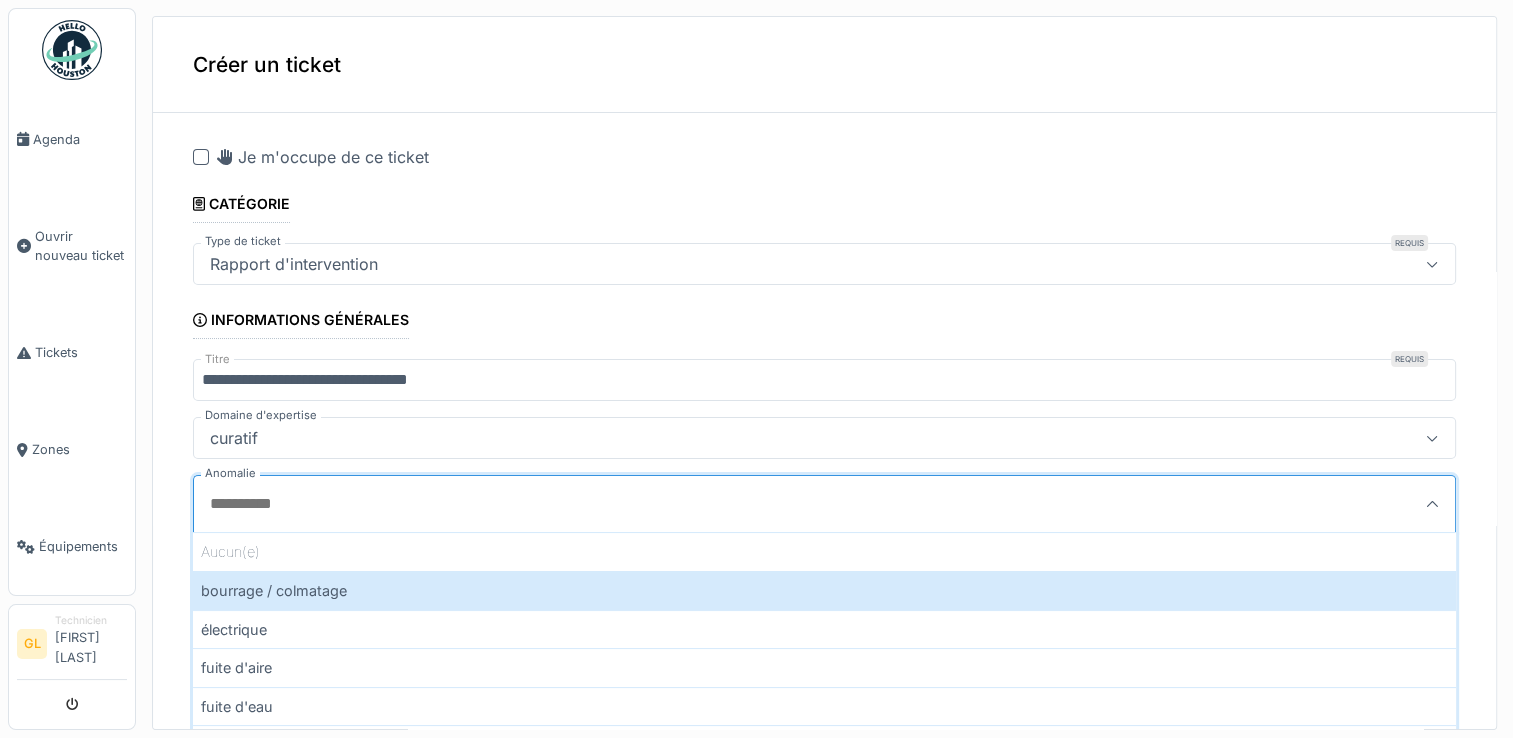 click on "Anomalie" at bounding box center (749, 504) 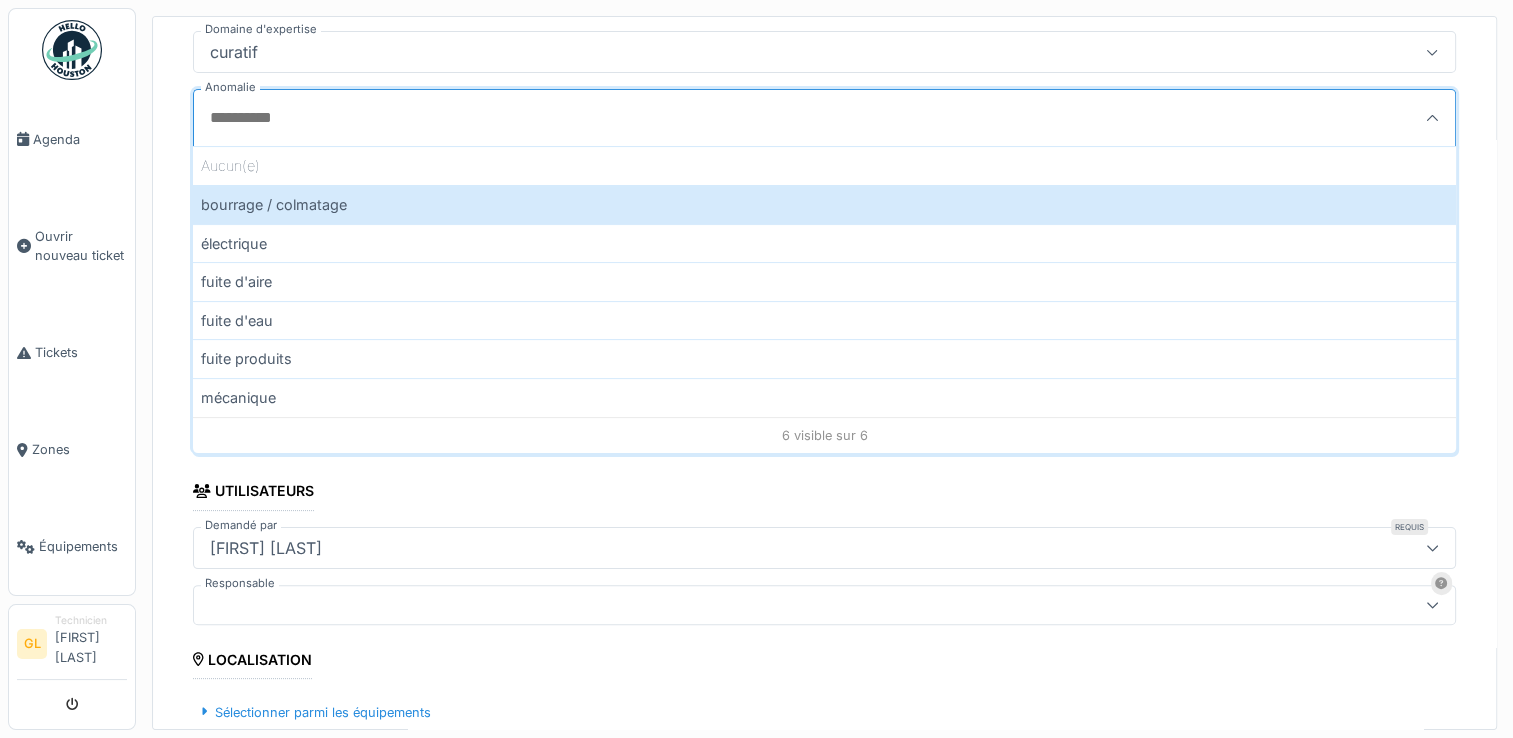 scroll, scrollTop: 388, scrollLeft: 0, axis: vertical 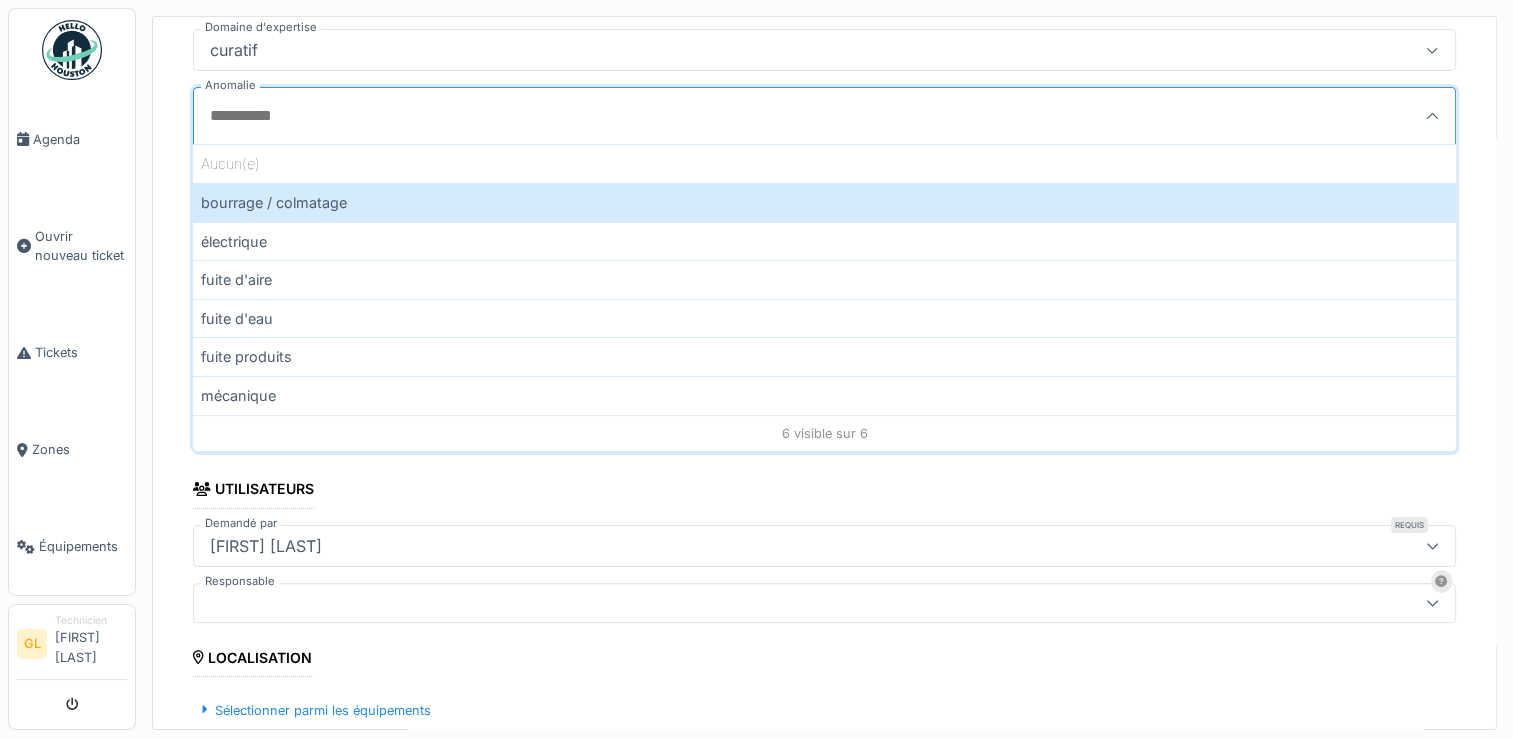 click on "**********" at bounding box center (824, 642) 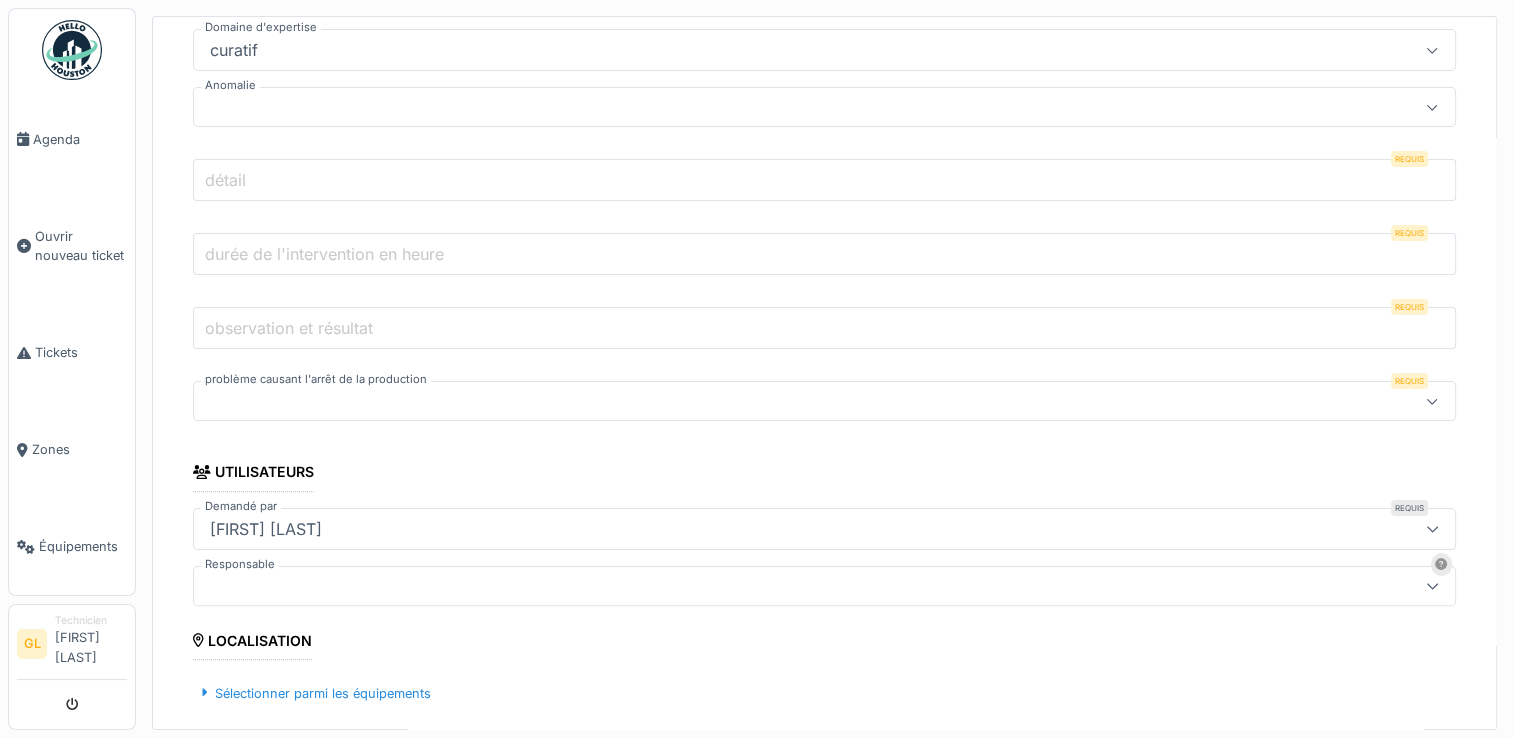 click on "détail" at bounding box center [824, 180] 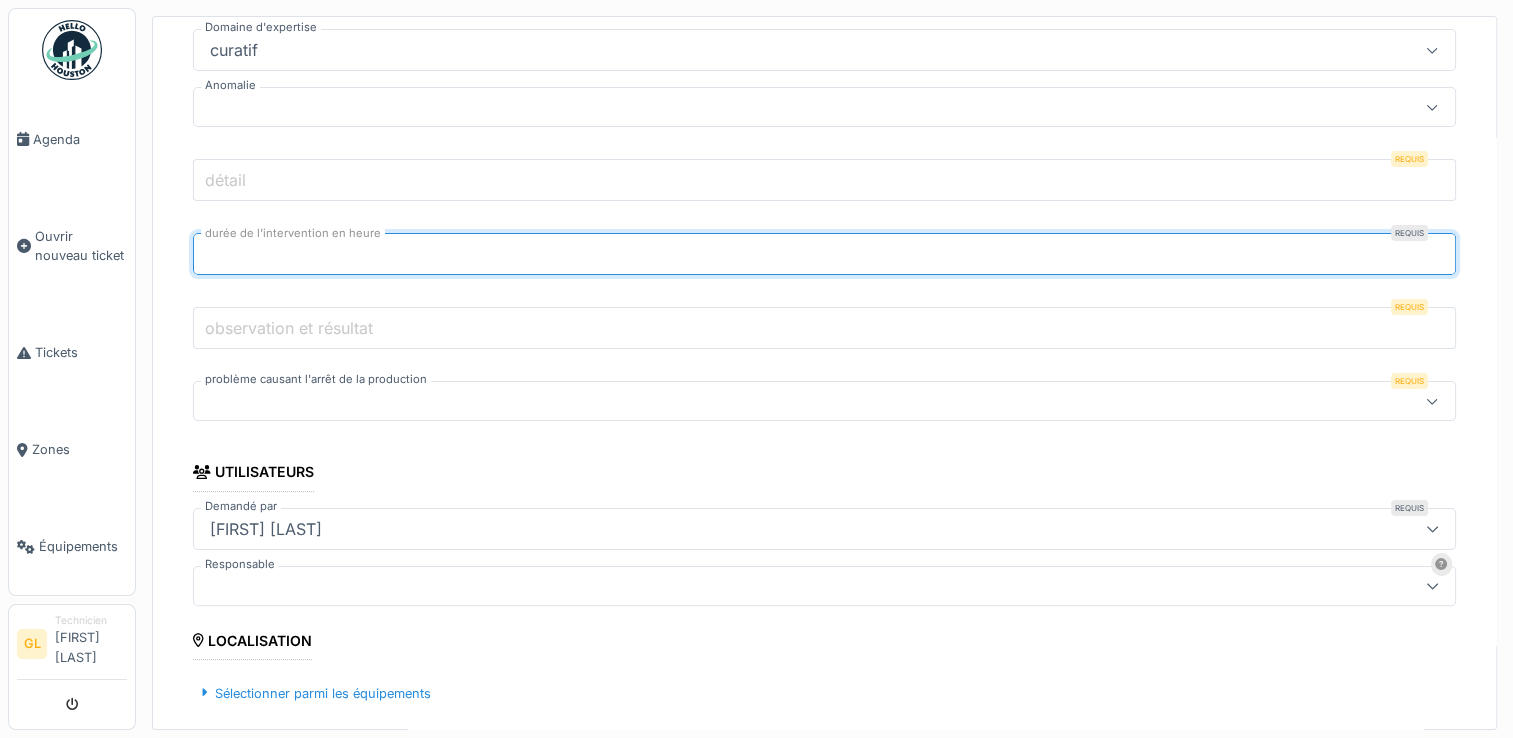 click on "*" at bounding box center (824, 254) 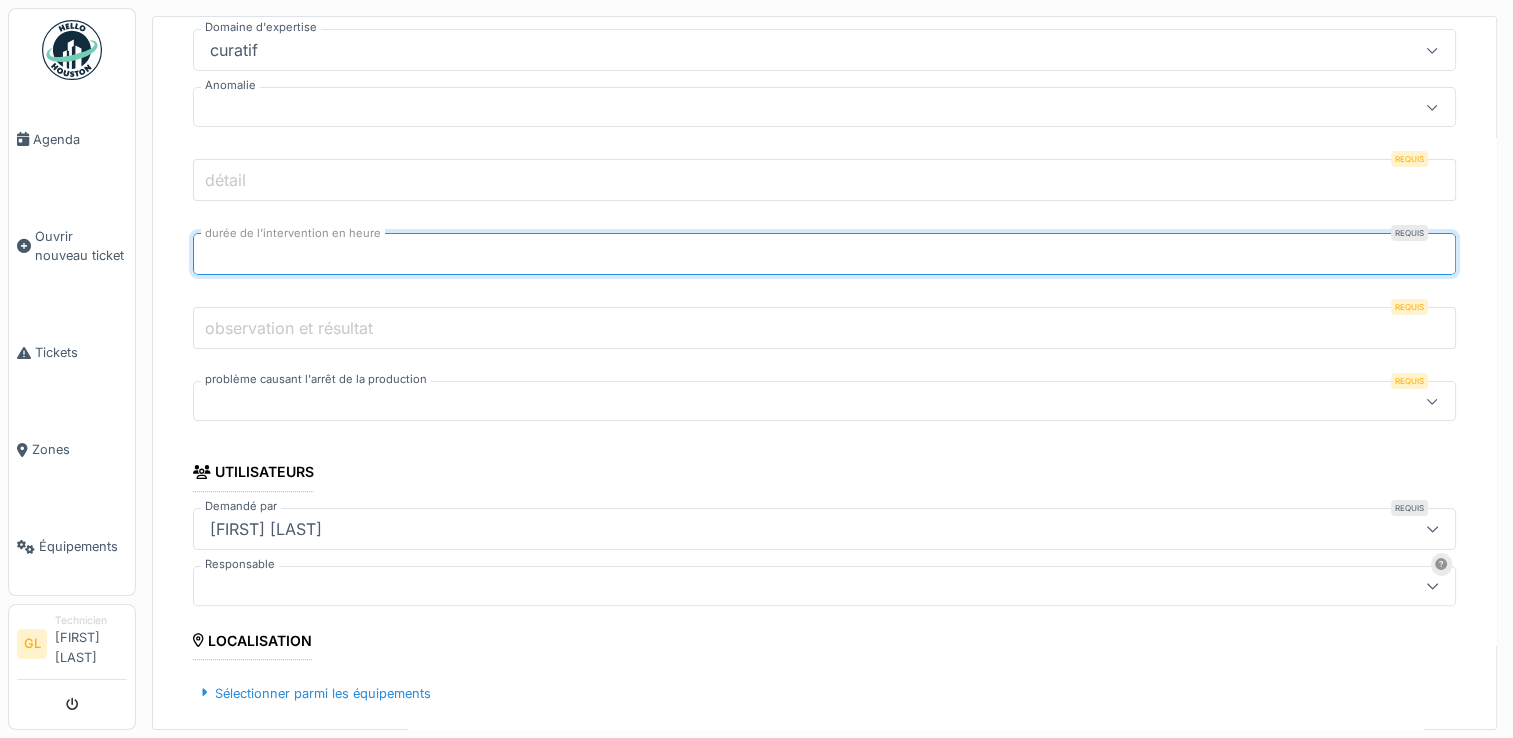 type on "*" 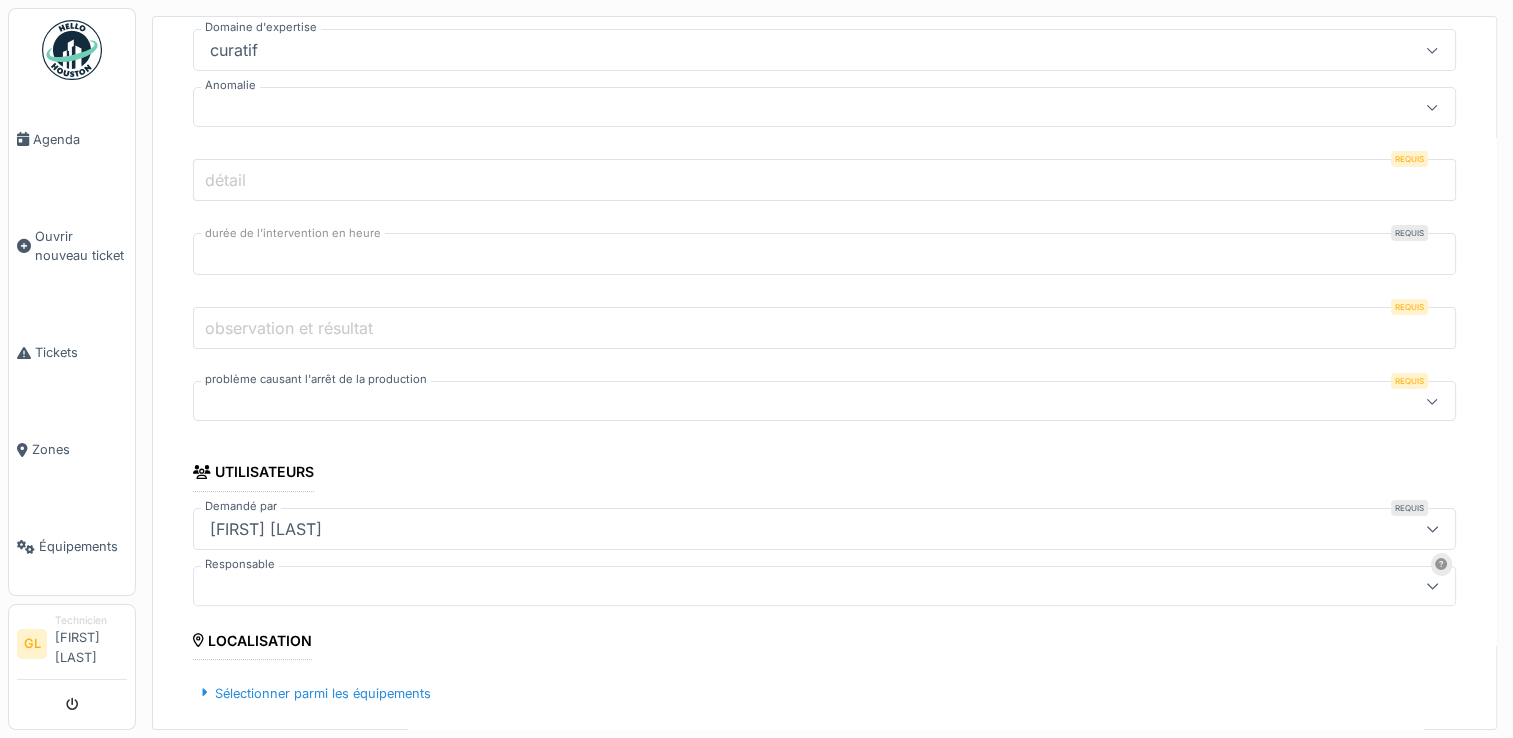 click on "détail" at bounding box center [824, 180] 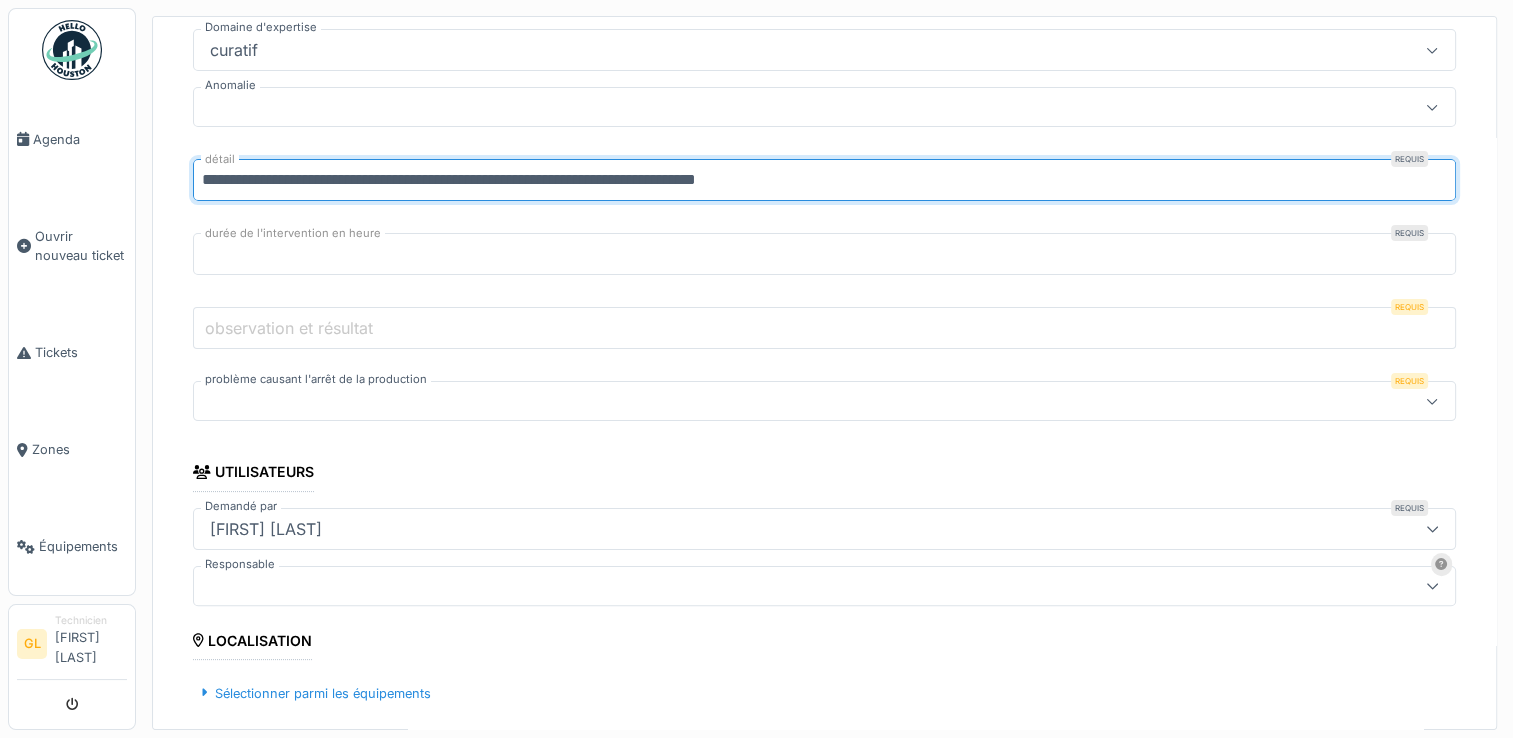 type on "**********" 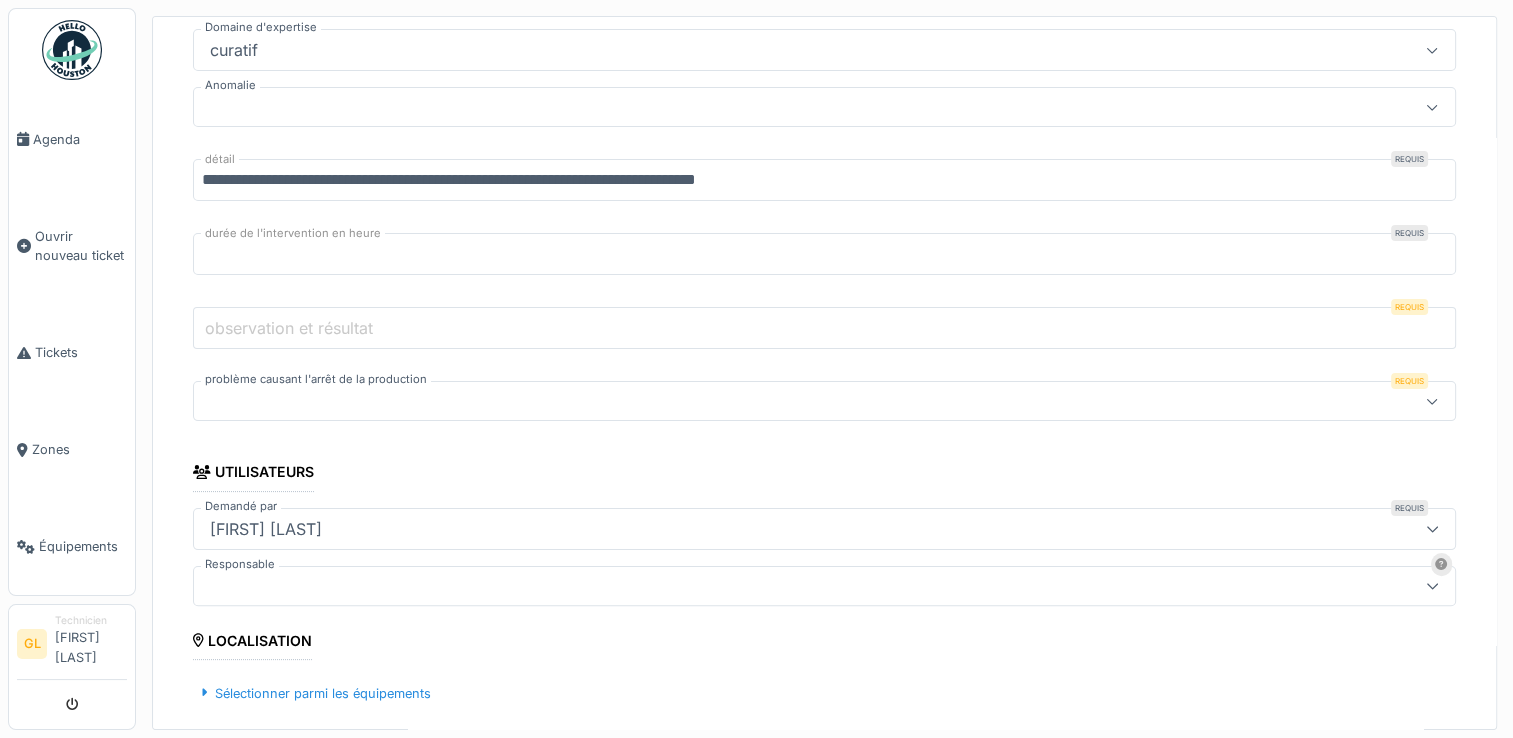 click on "observation et résultat" at bounding box center [289, 328] 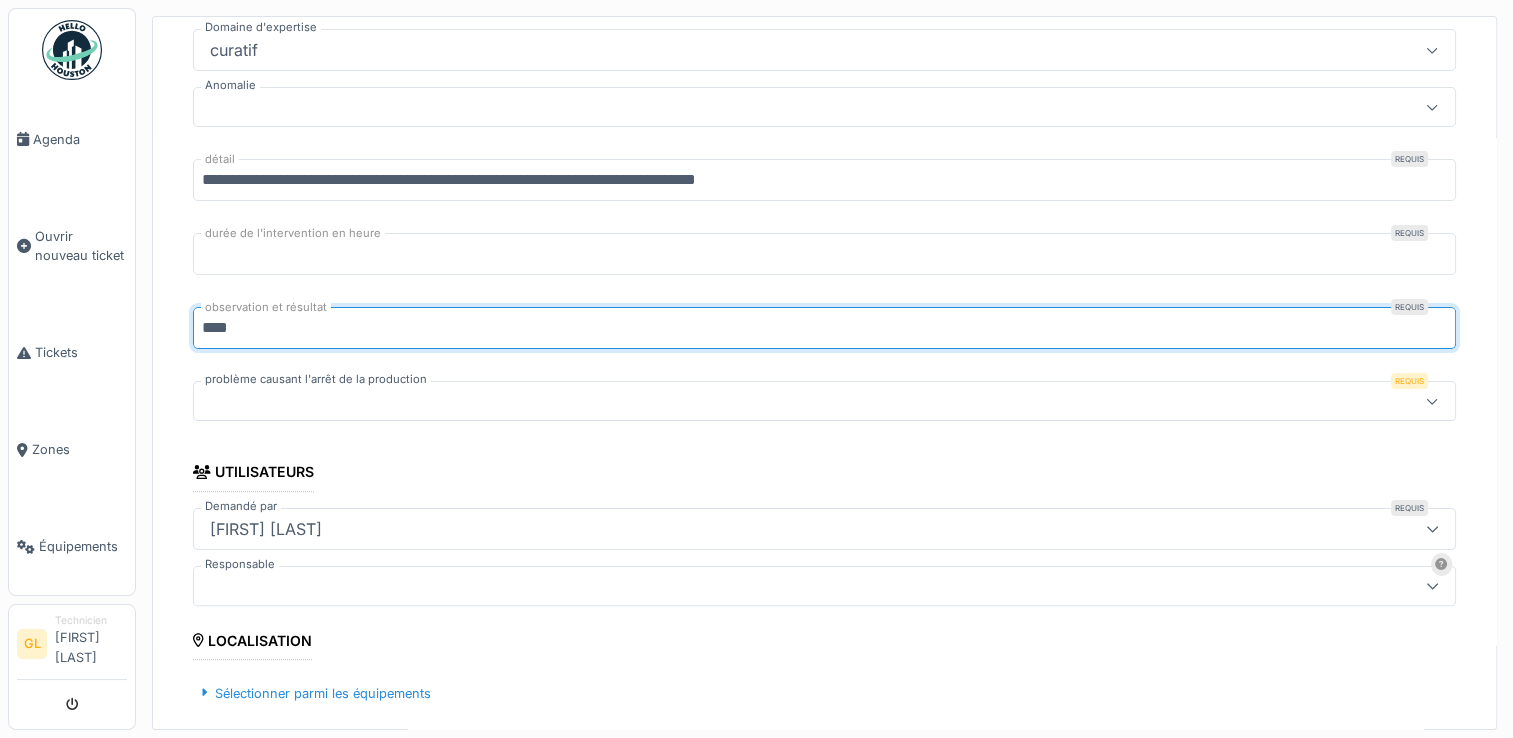 type on "***" 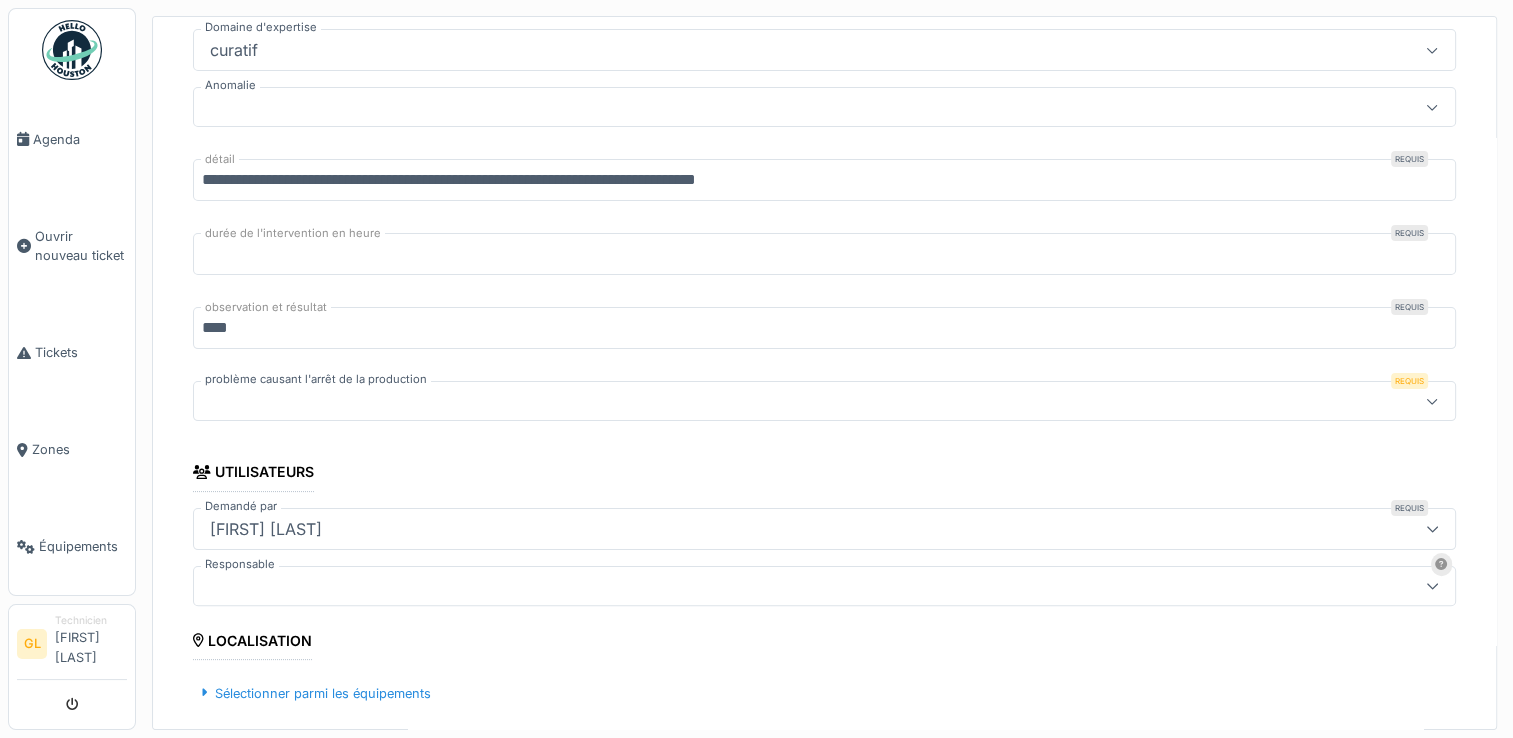 click at bounding box center [761, 401] 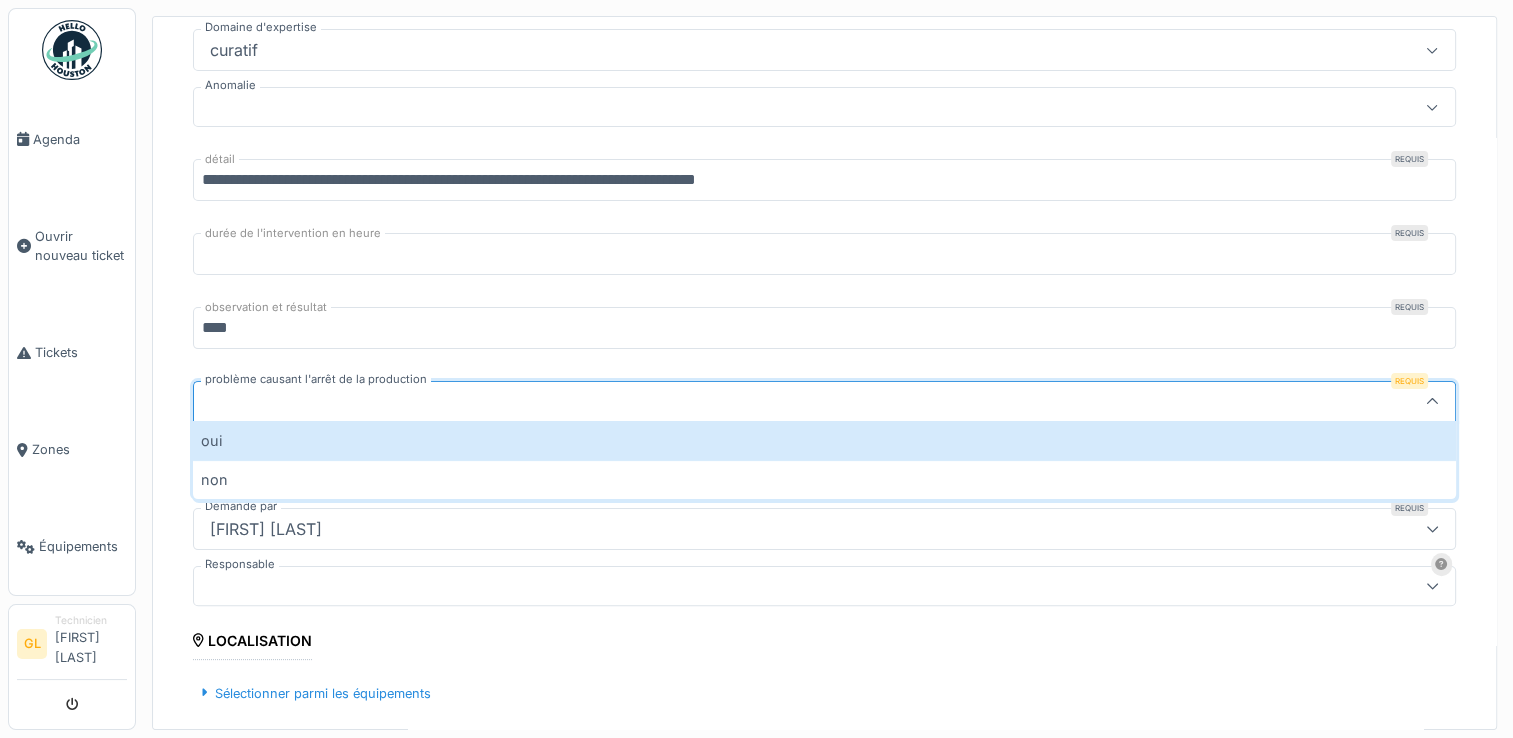 scroll, scrollTop: 412, scrollLeft: 0, axis: vertical 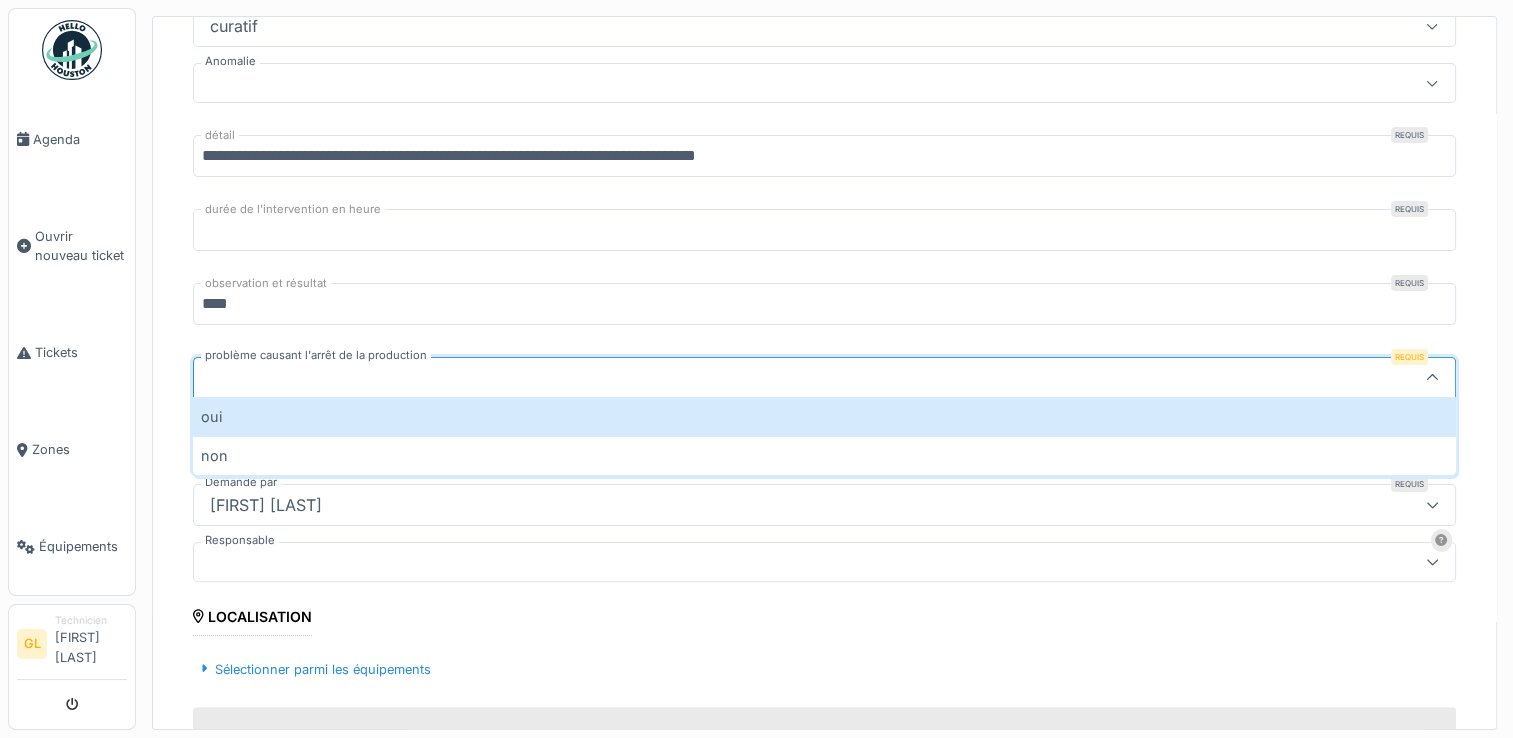 click on "oui" at bounding box center (824, 416) 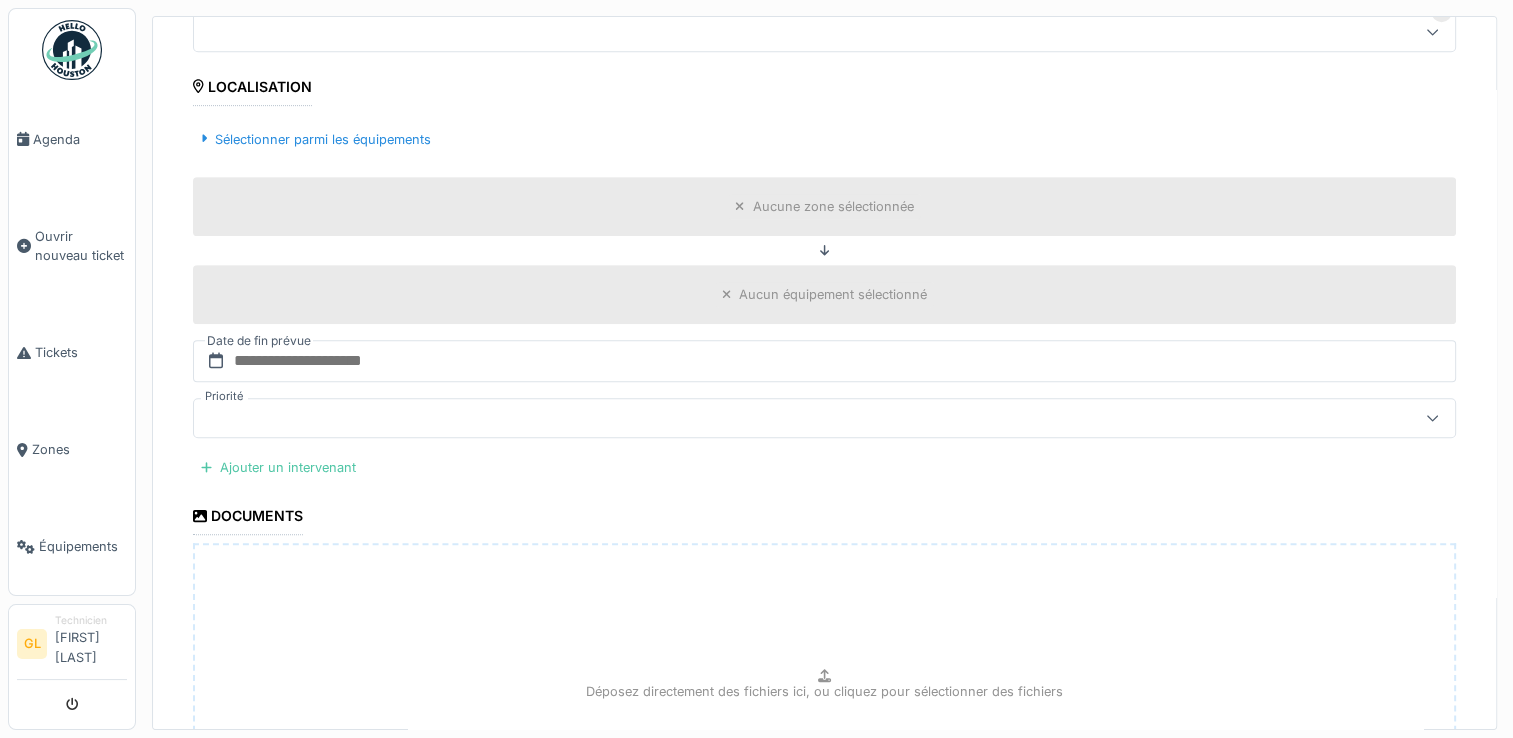 scroll, scrollTop: 952, scrollLeft: 0, axis: vertical 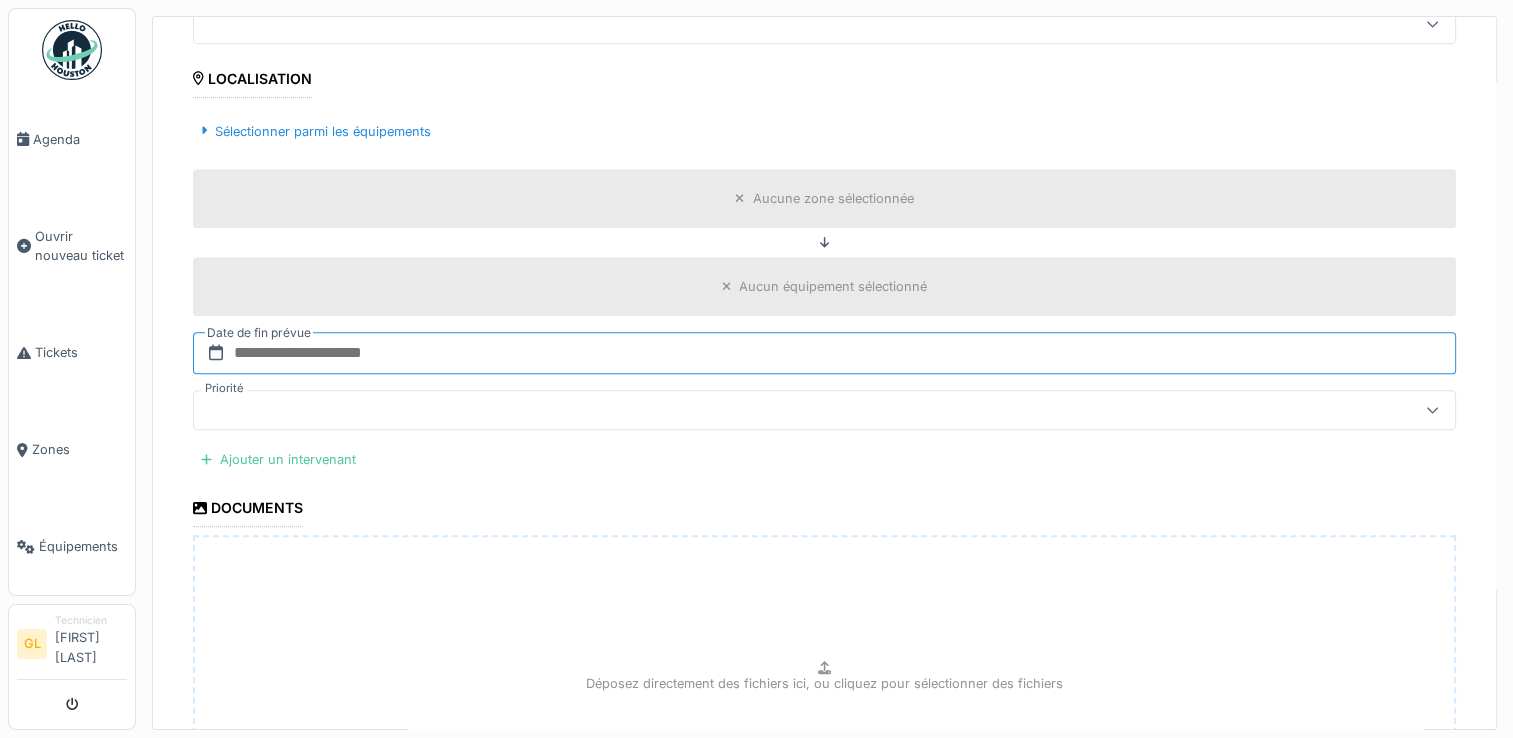 click at bounding box center (824, 353) 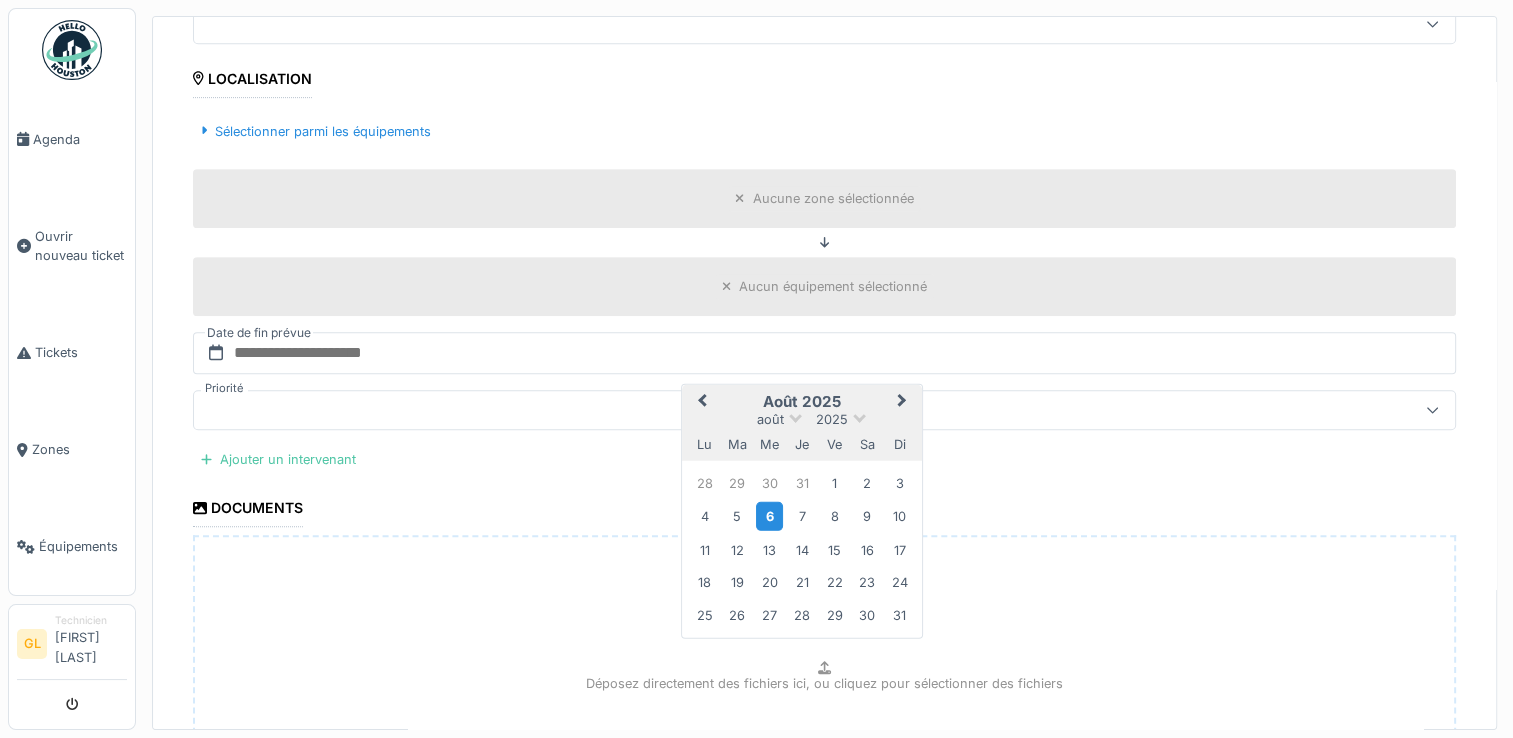 click on "6" at bounding box center [769, 516] 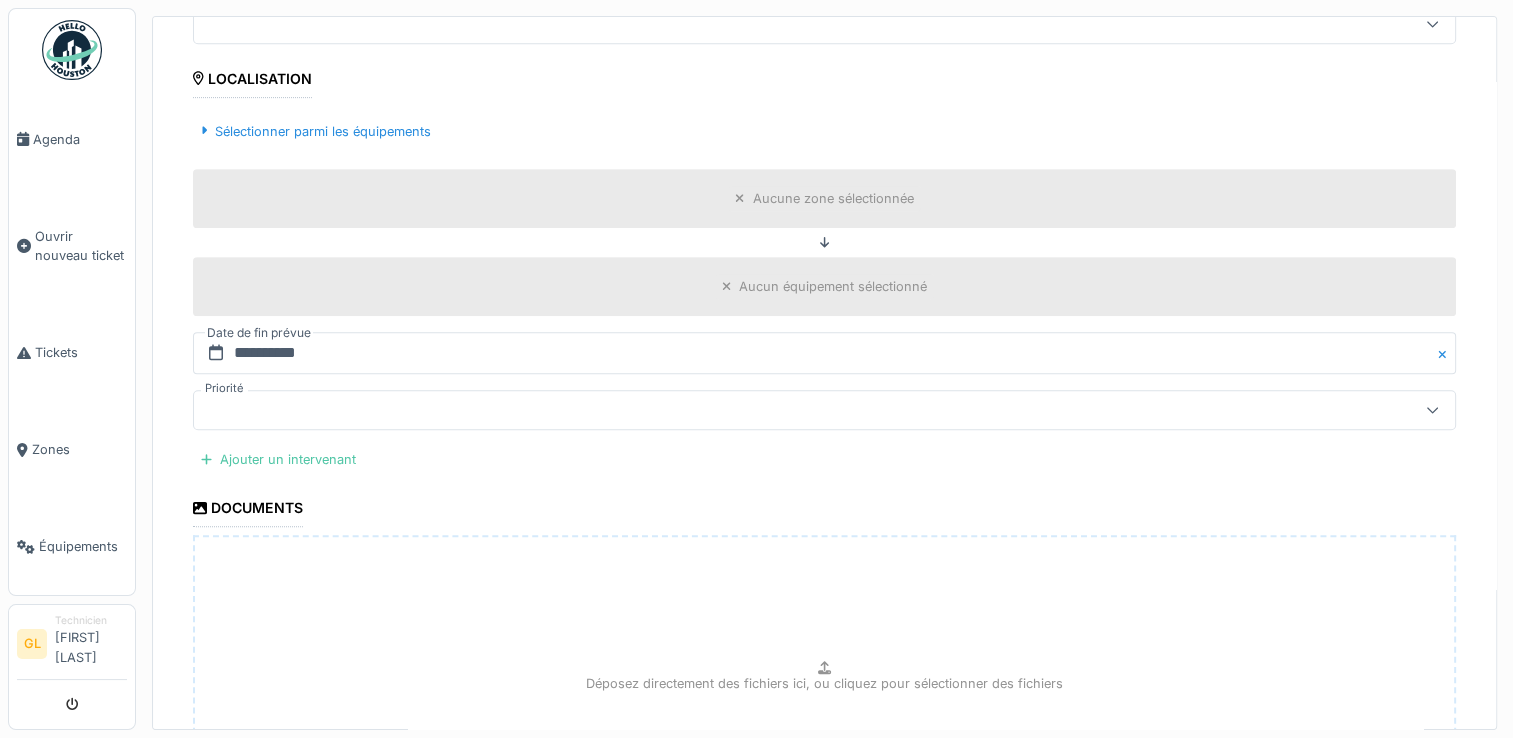 scroll, scrollTop: 1180, scrollLeft: 0, axis: vertical 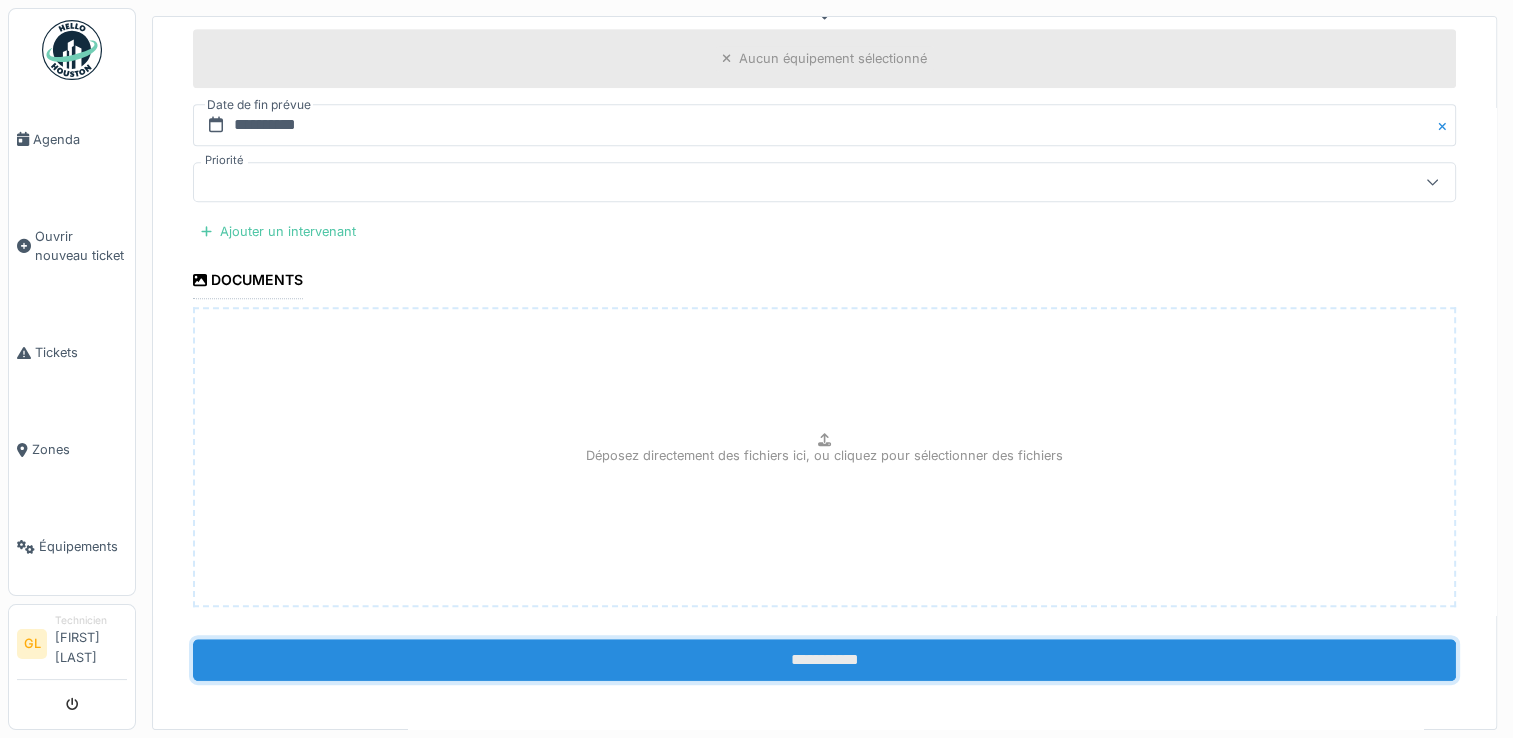 click on "**********" at bounding box center [824, 660] 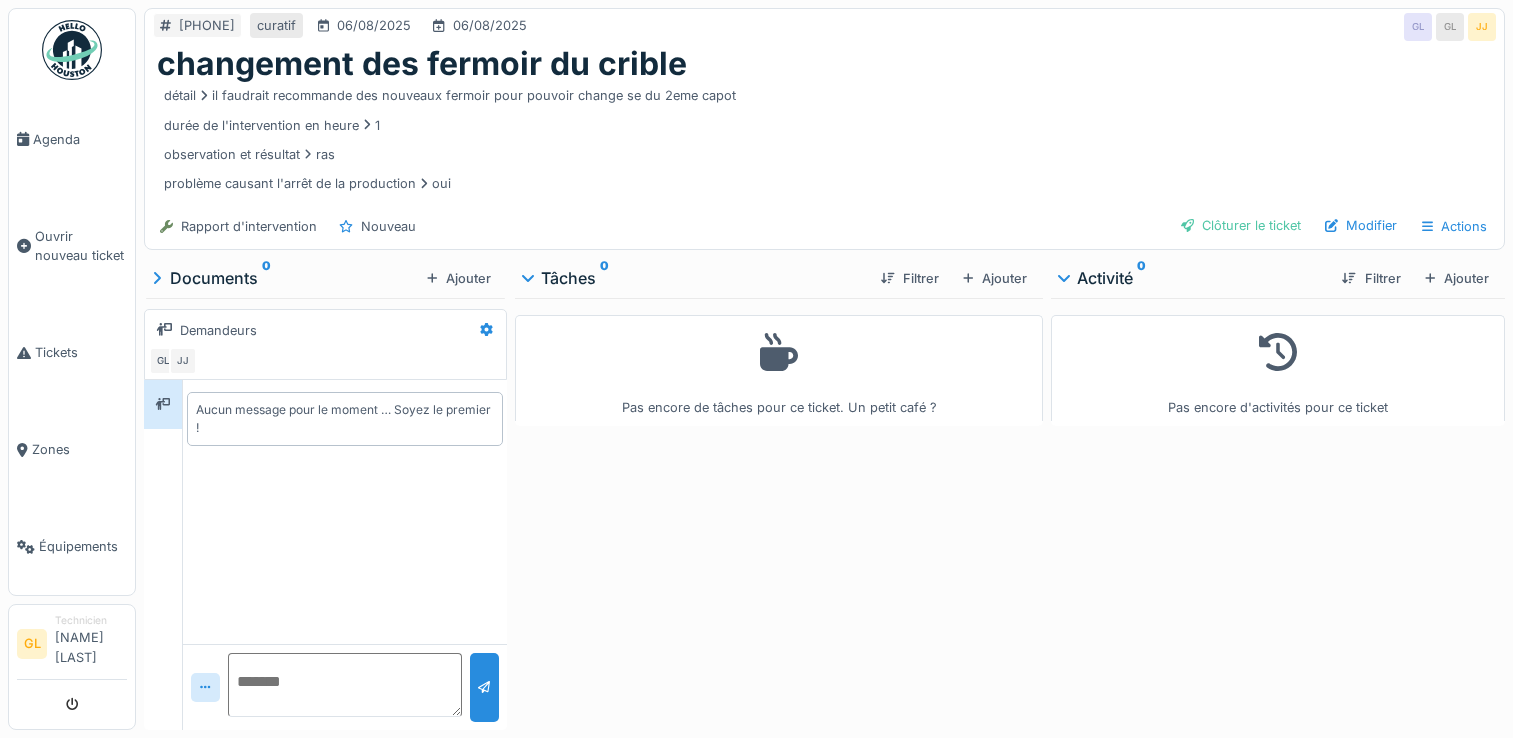 scroll, scrollTop: 0, scrollLeft: 0, axis: both 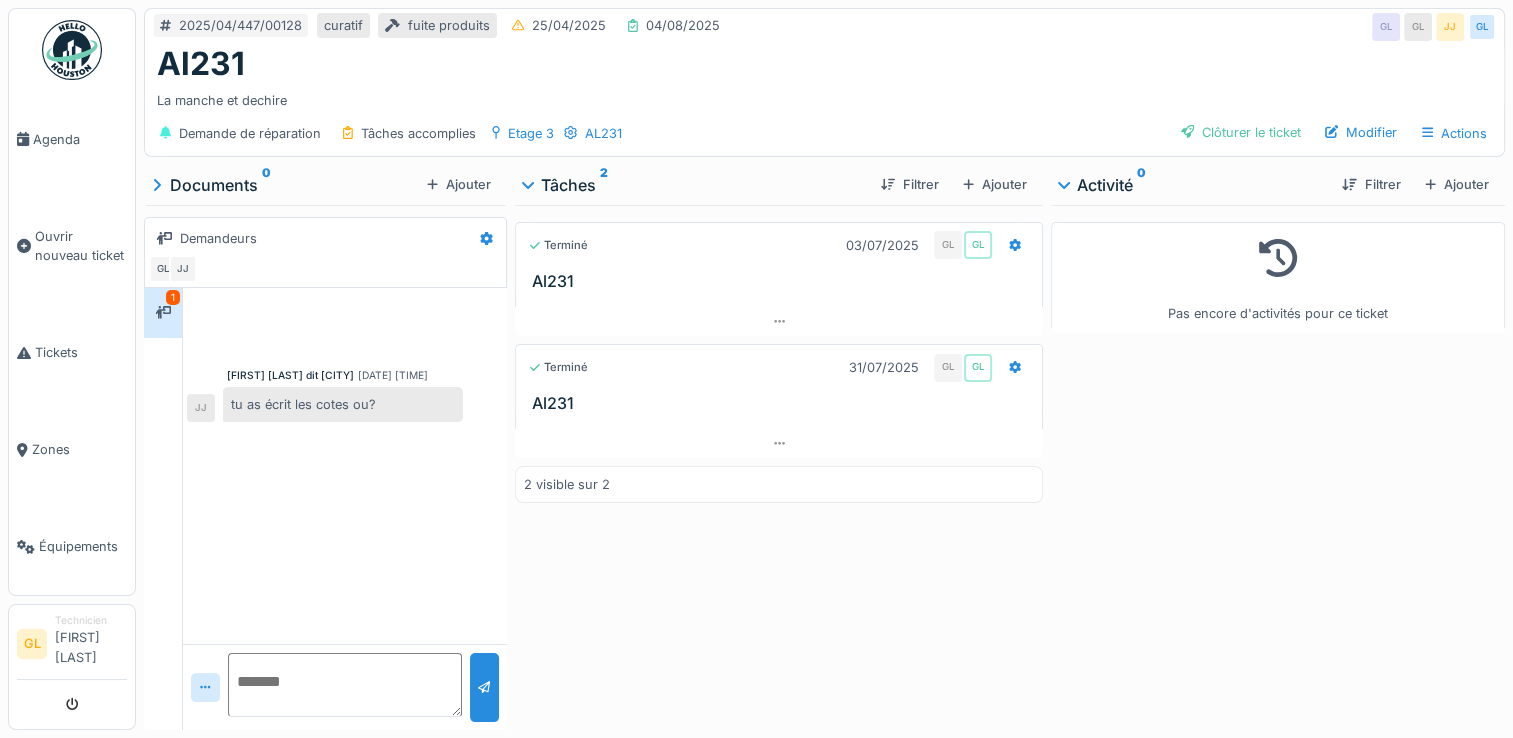 click at bounding box center [345, 685] 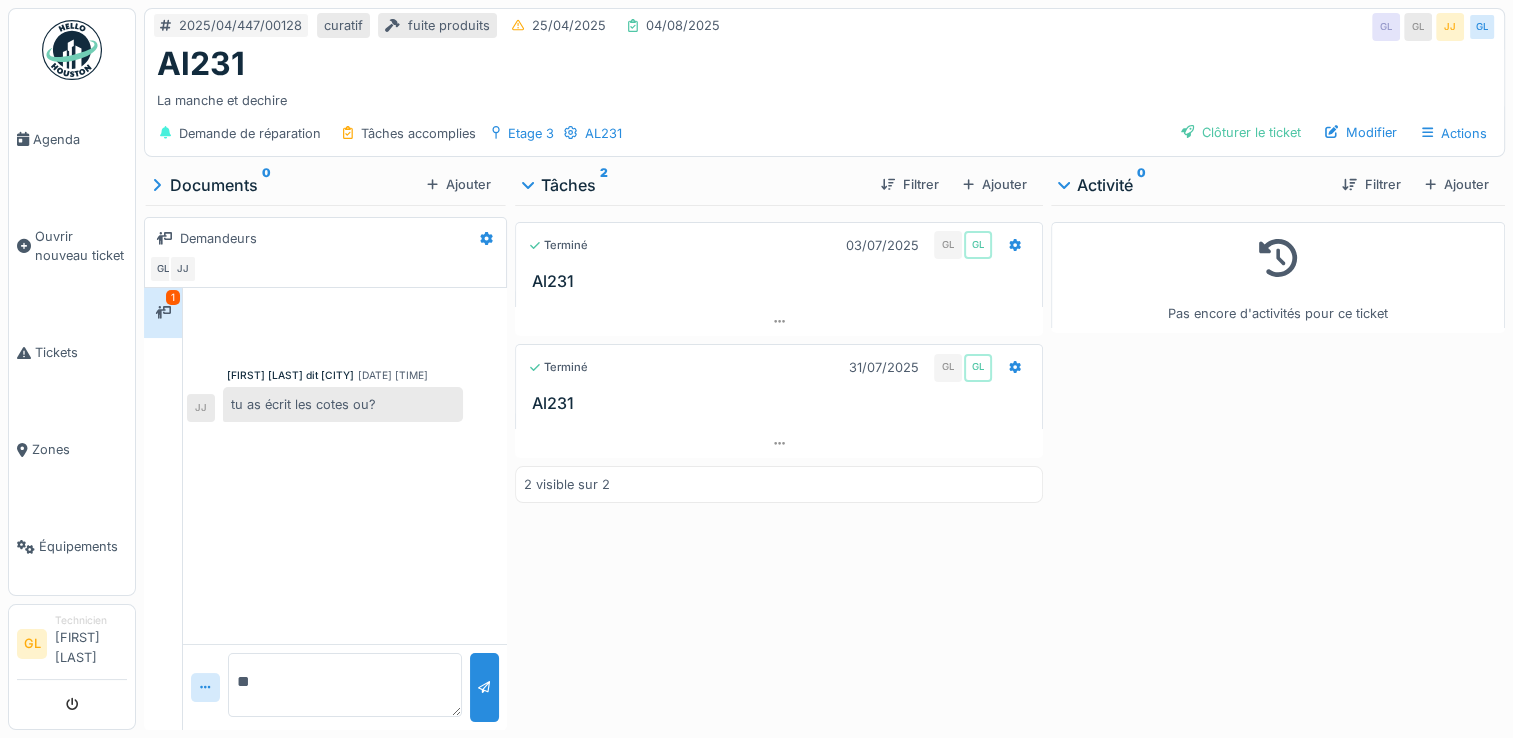 type on "*" 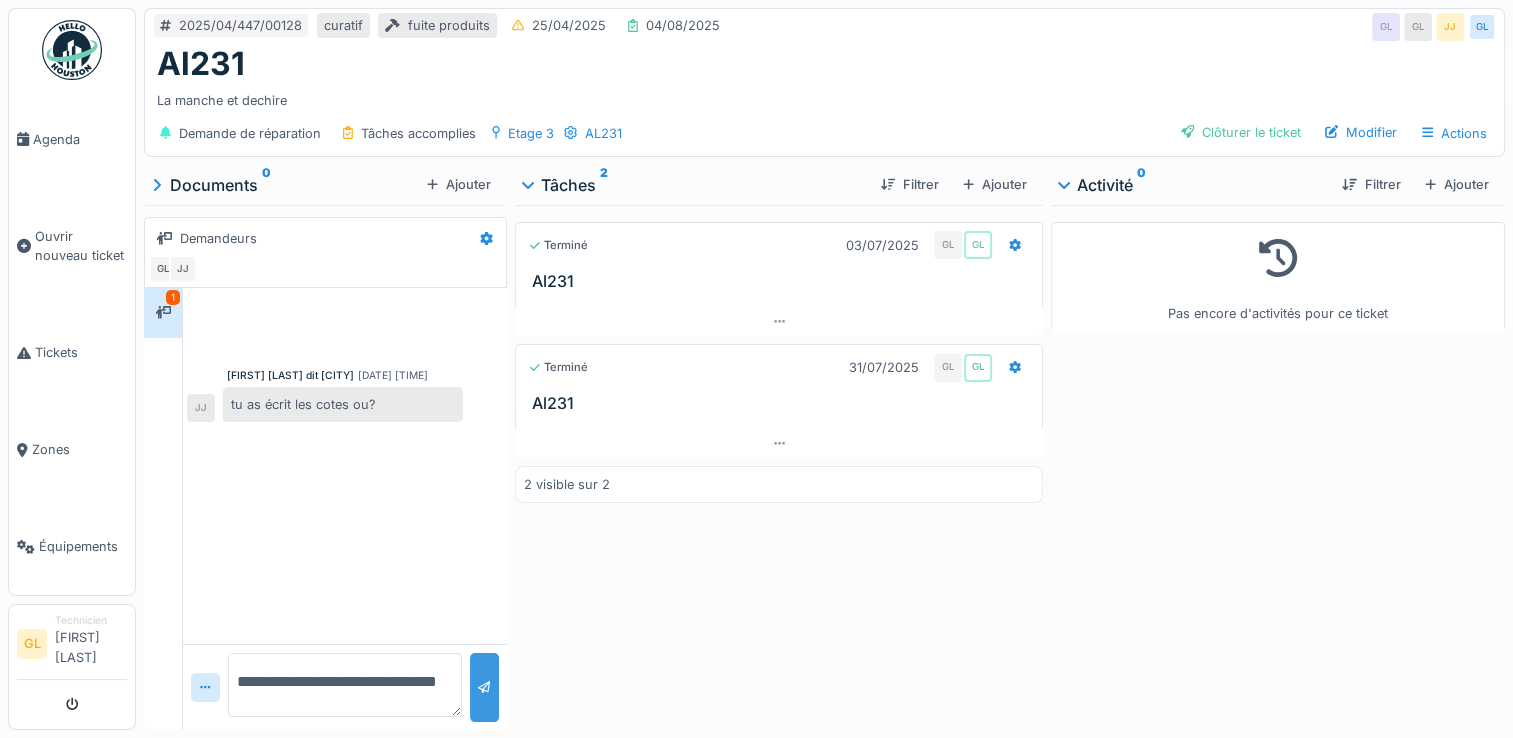 type on "**********" 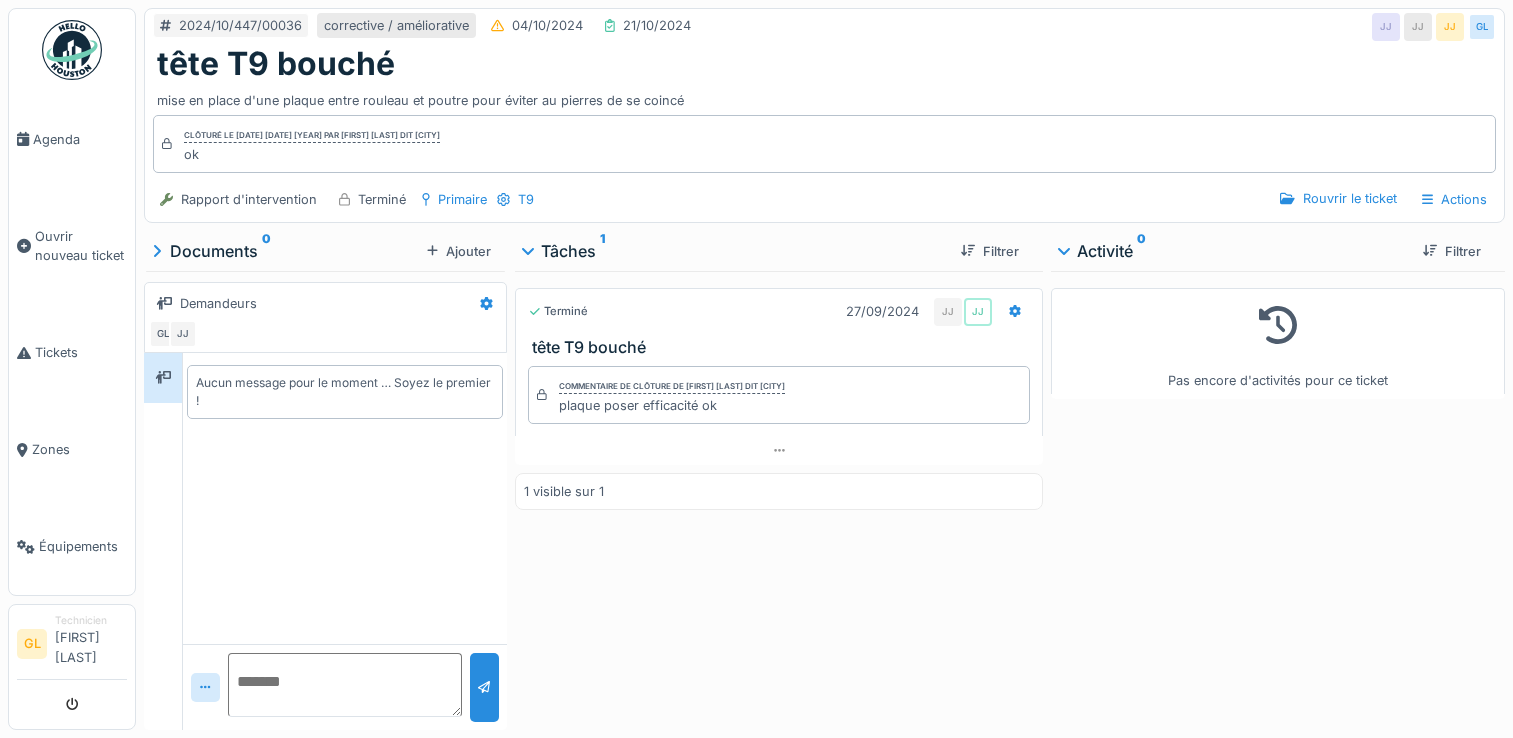 scroll, scrollTop: 0, scrollLeft: 0, axis: both 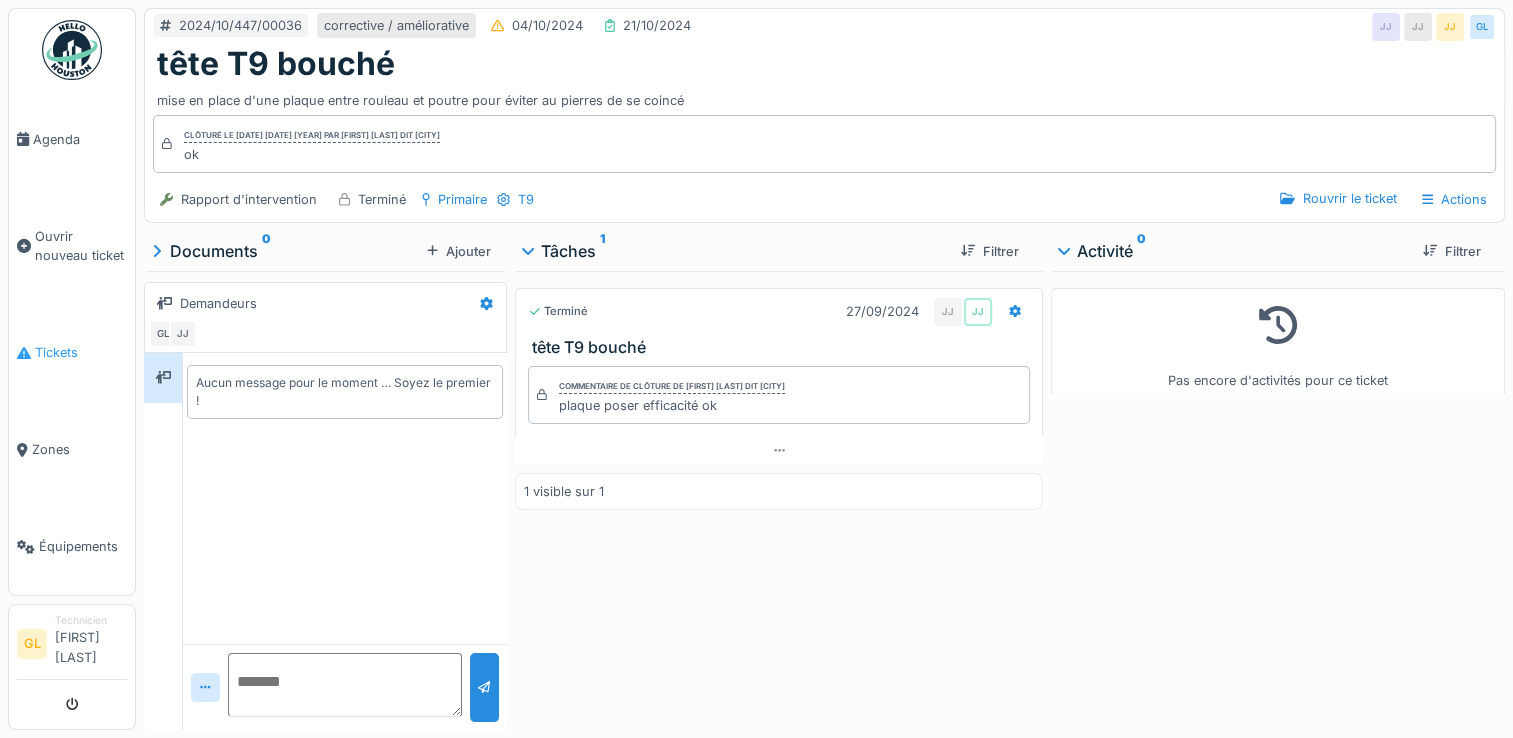 click on "Tickets" at bounding box center (81, 352) 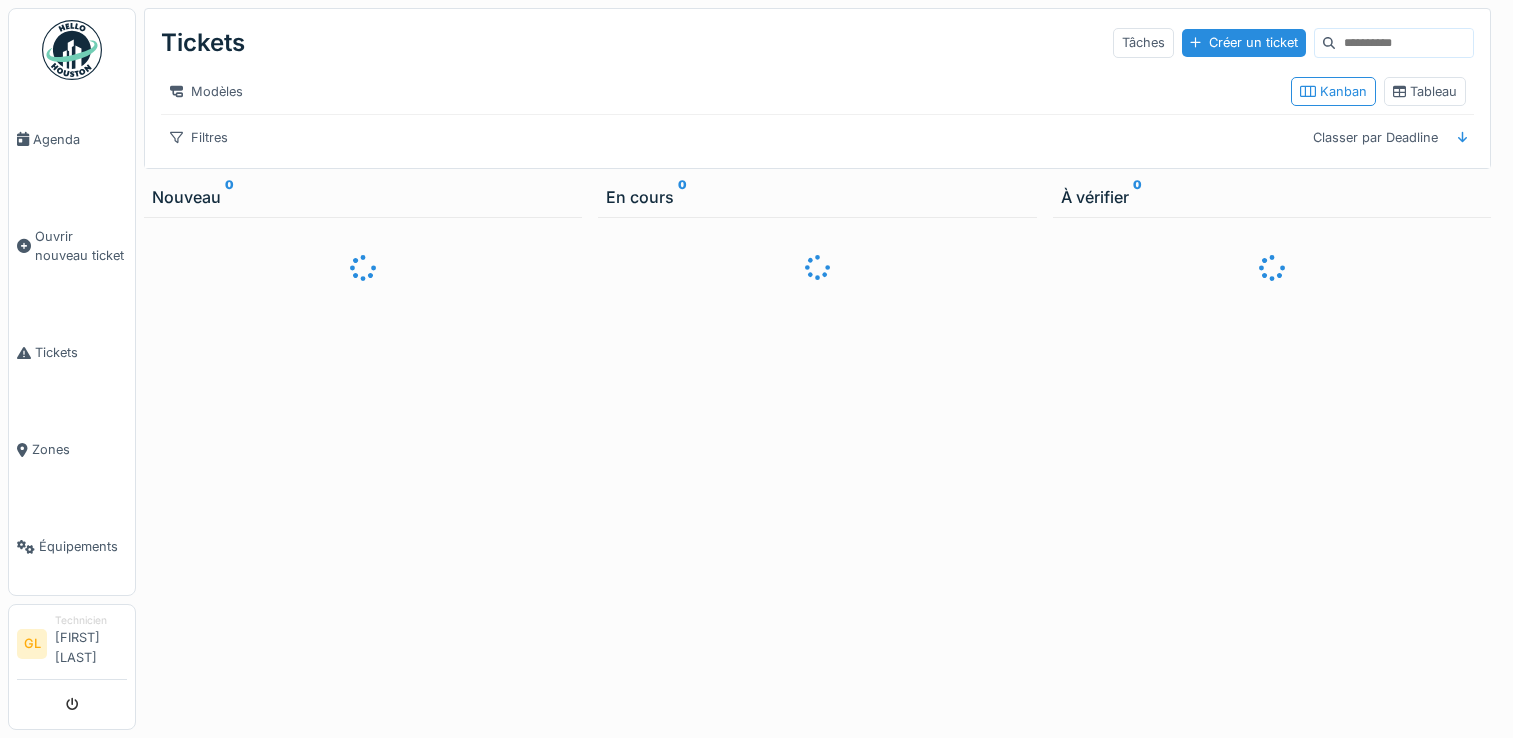 scroll, scrollTop: 0, scrollLeft: 0, axis: both 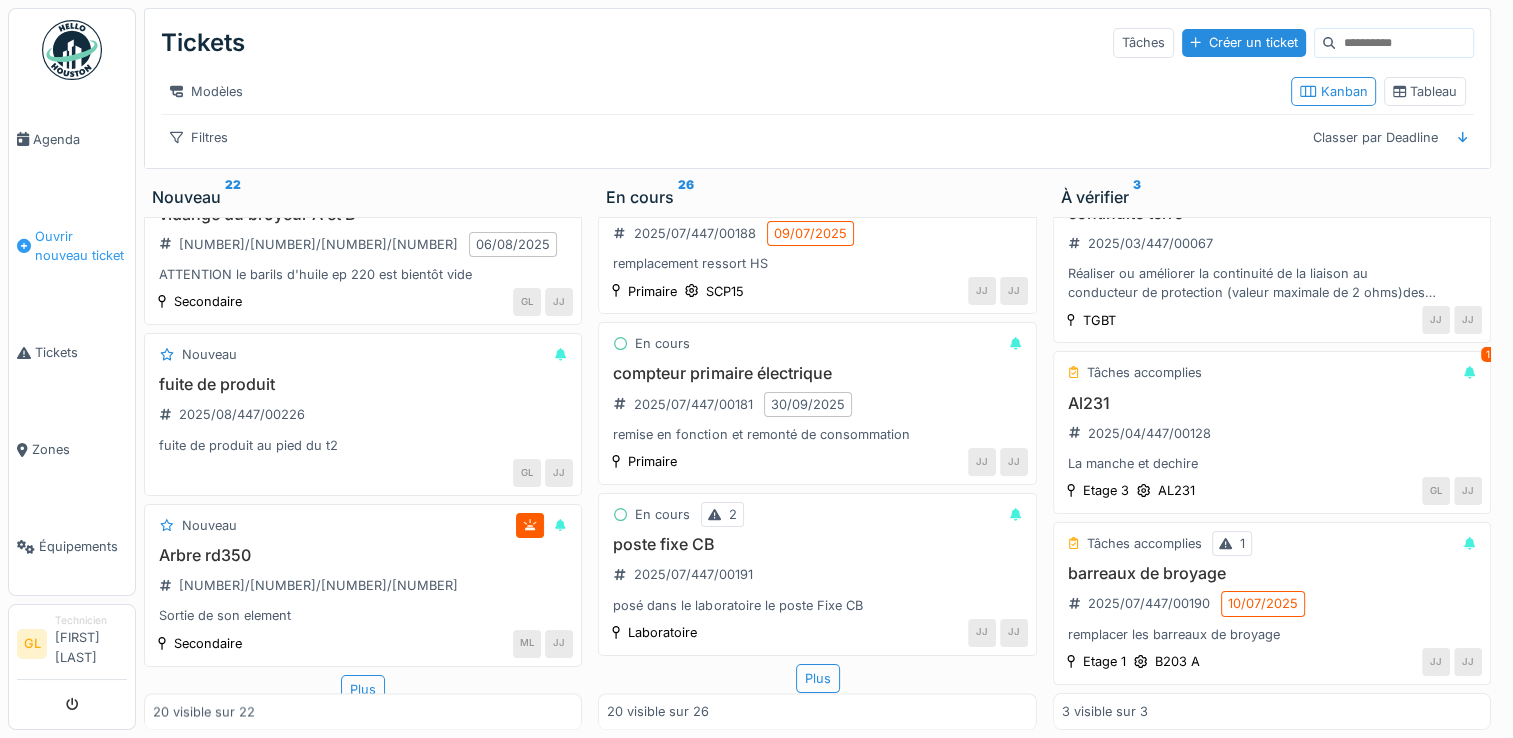 click on "Ouvrir nouveau ticket" at bounding box center (81, 246) 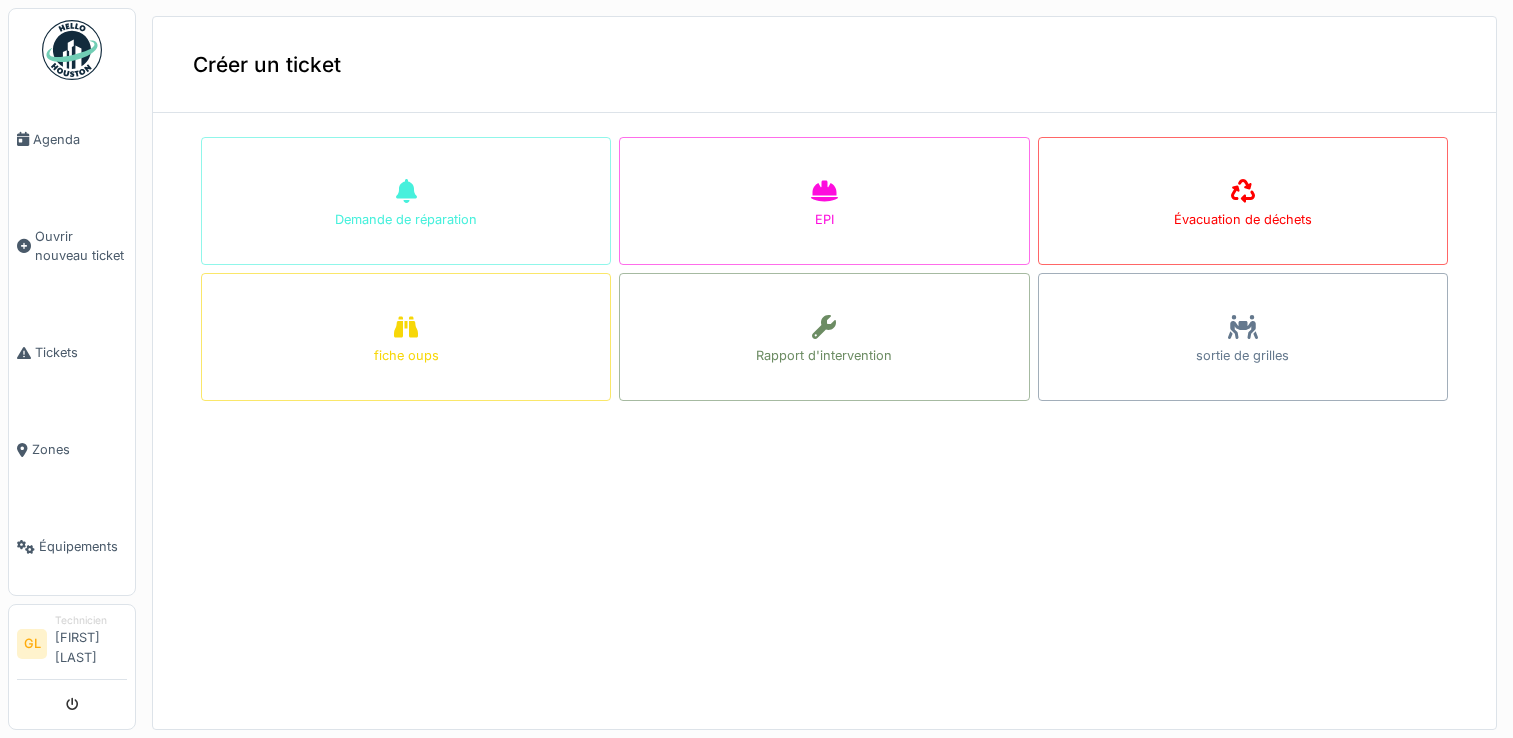 scroll, scrollTop: 0, scrollLeft: 0, axis: both 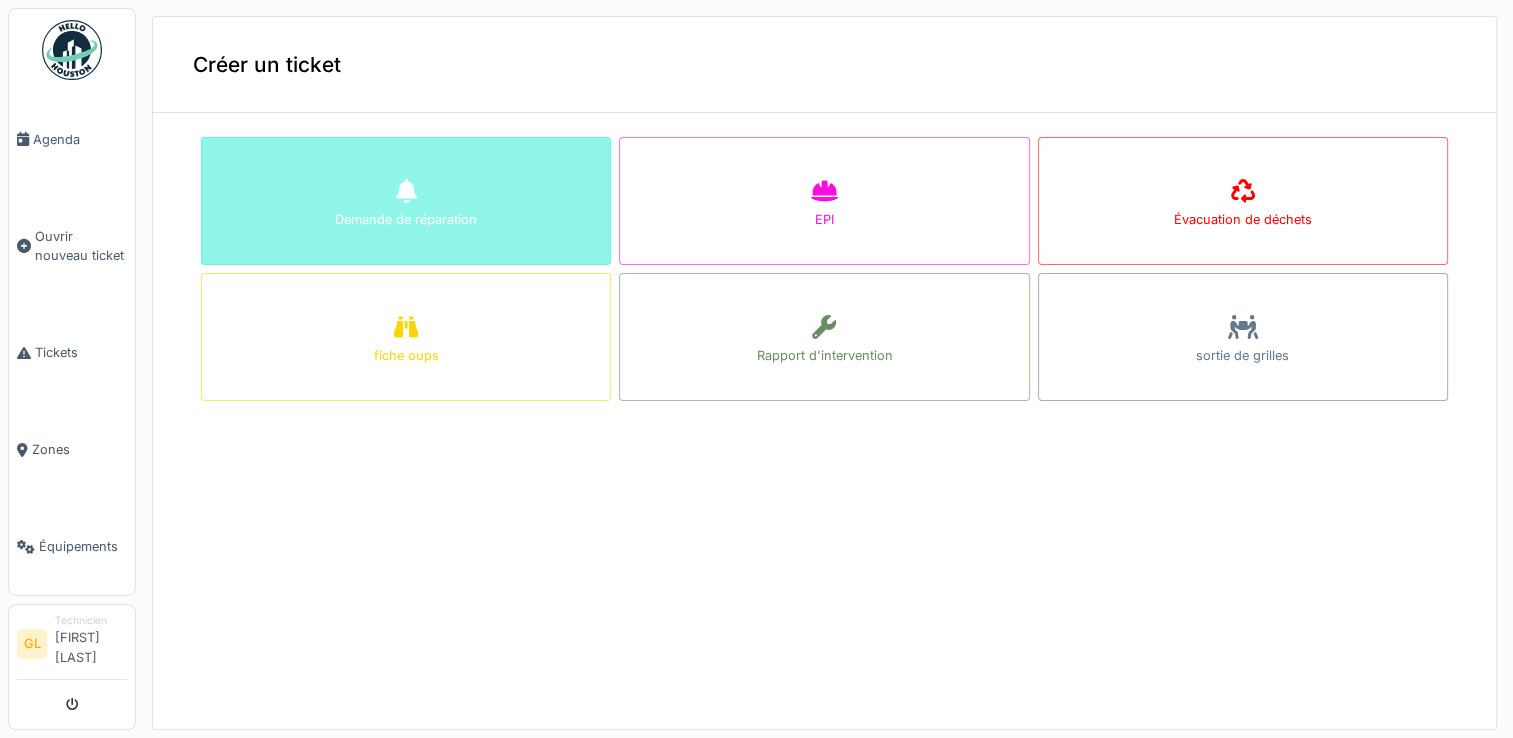 click on "Demande de réparation" at bounding box center [406, 201] 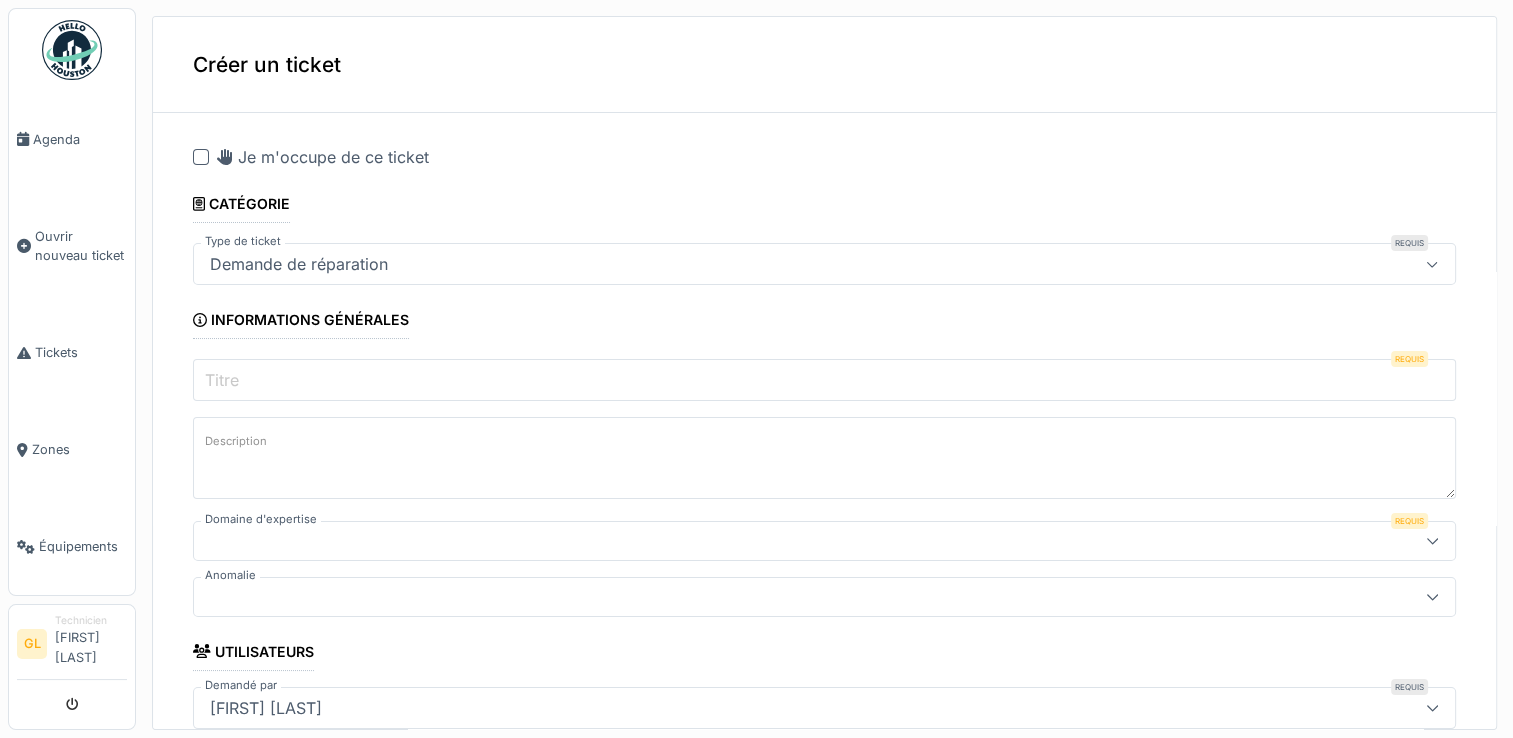 click on "Titre" at bounding box center [824, 380] 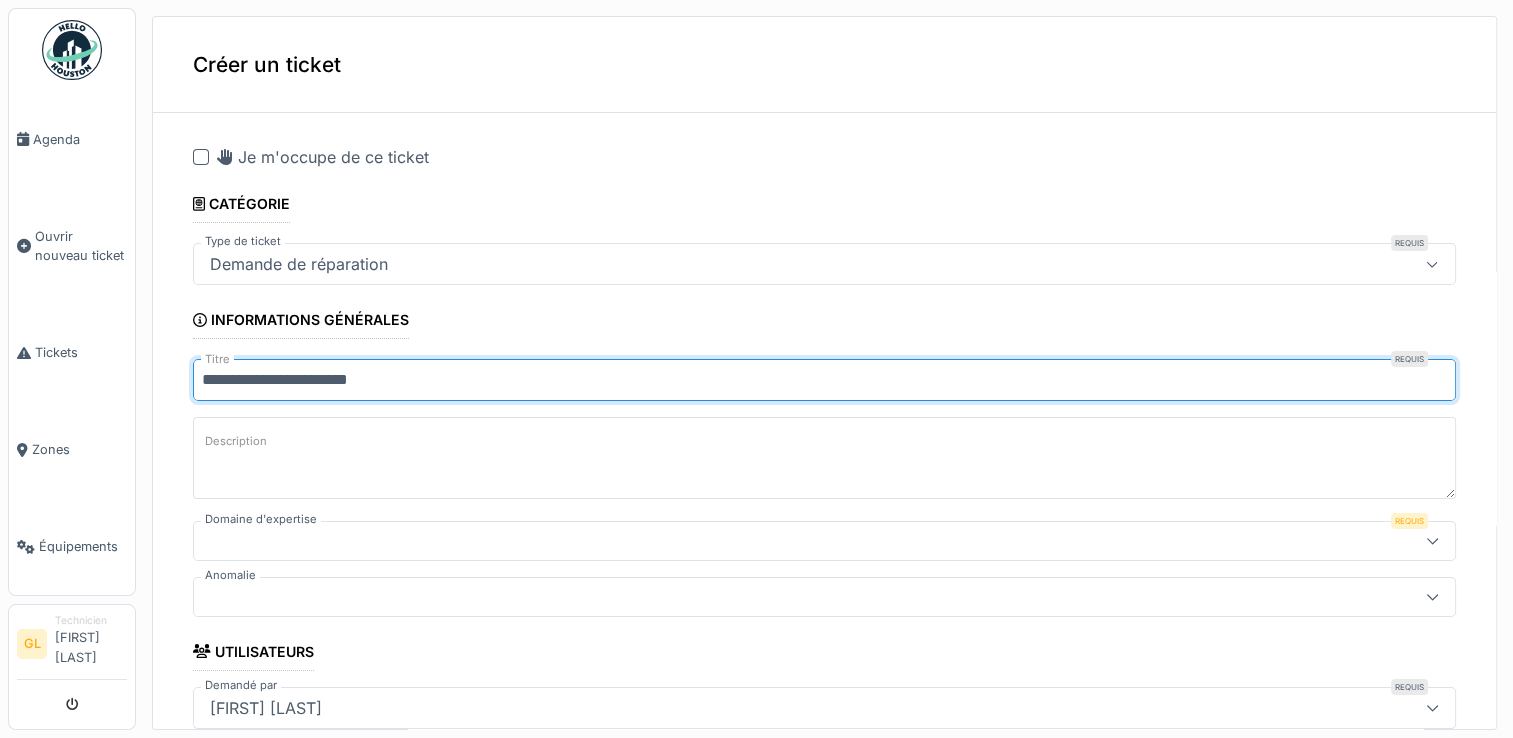 click on "**********" at bounding box center [824, 380] 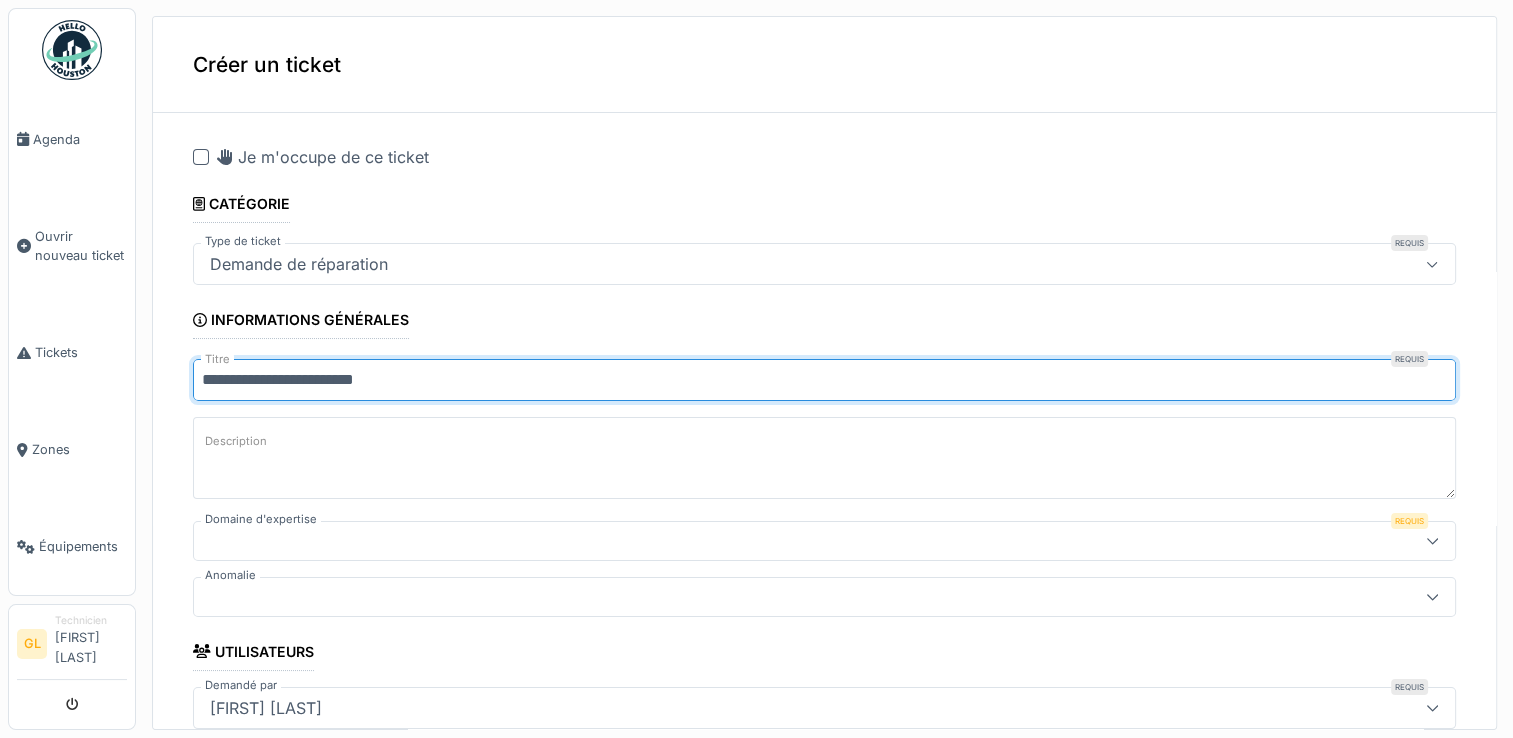 click on "**********" at bounding box center [824, 380] 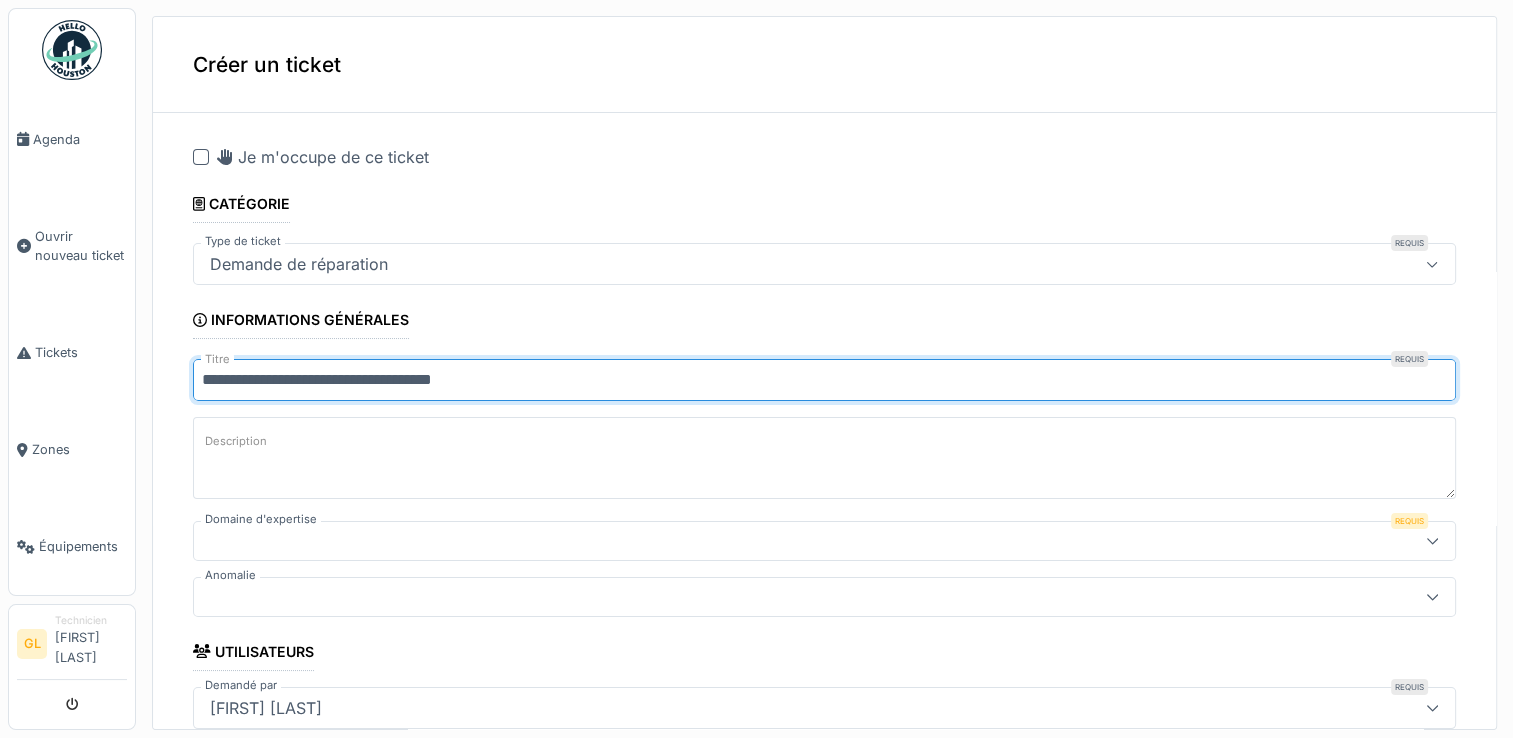 type on "**********" 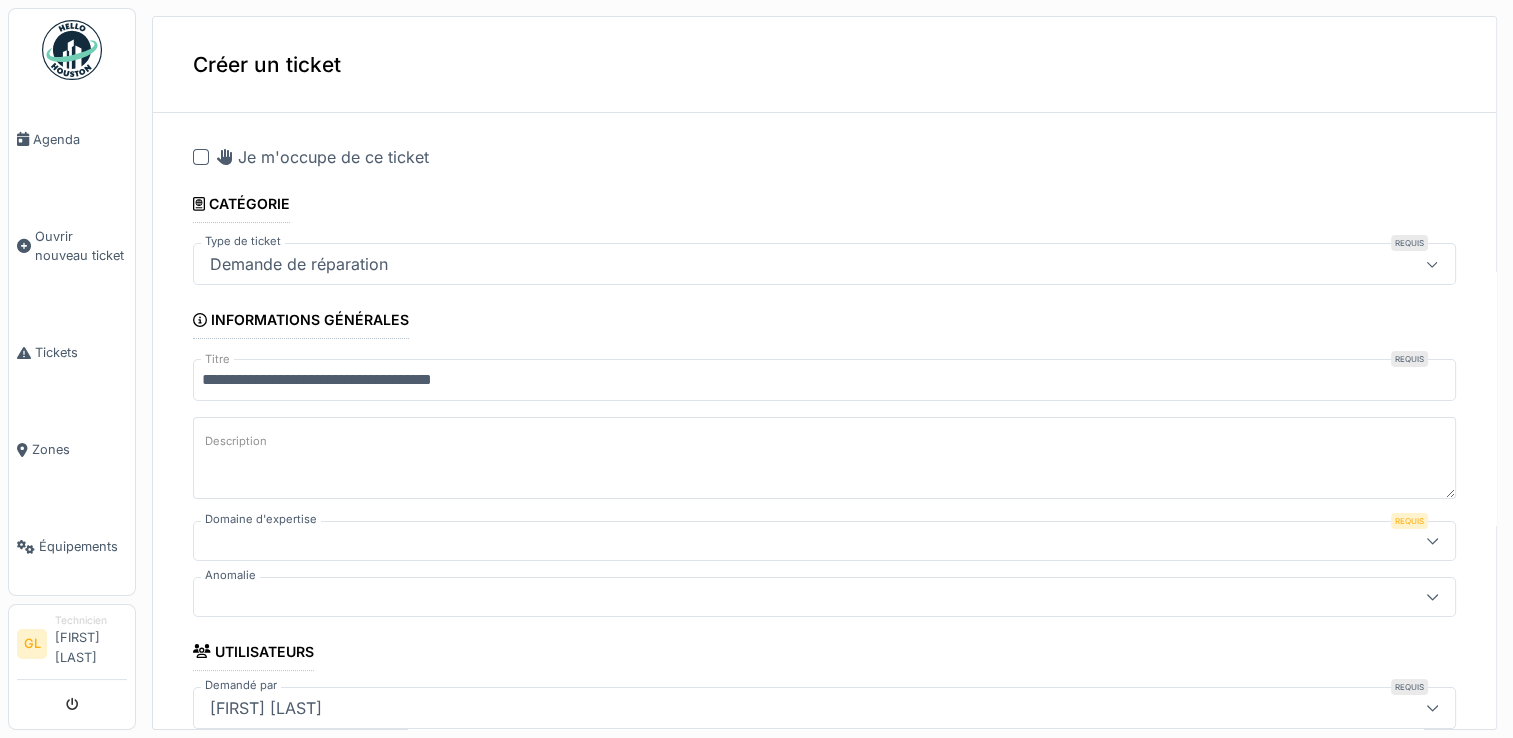 click at bounding box center (761, 541) 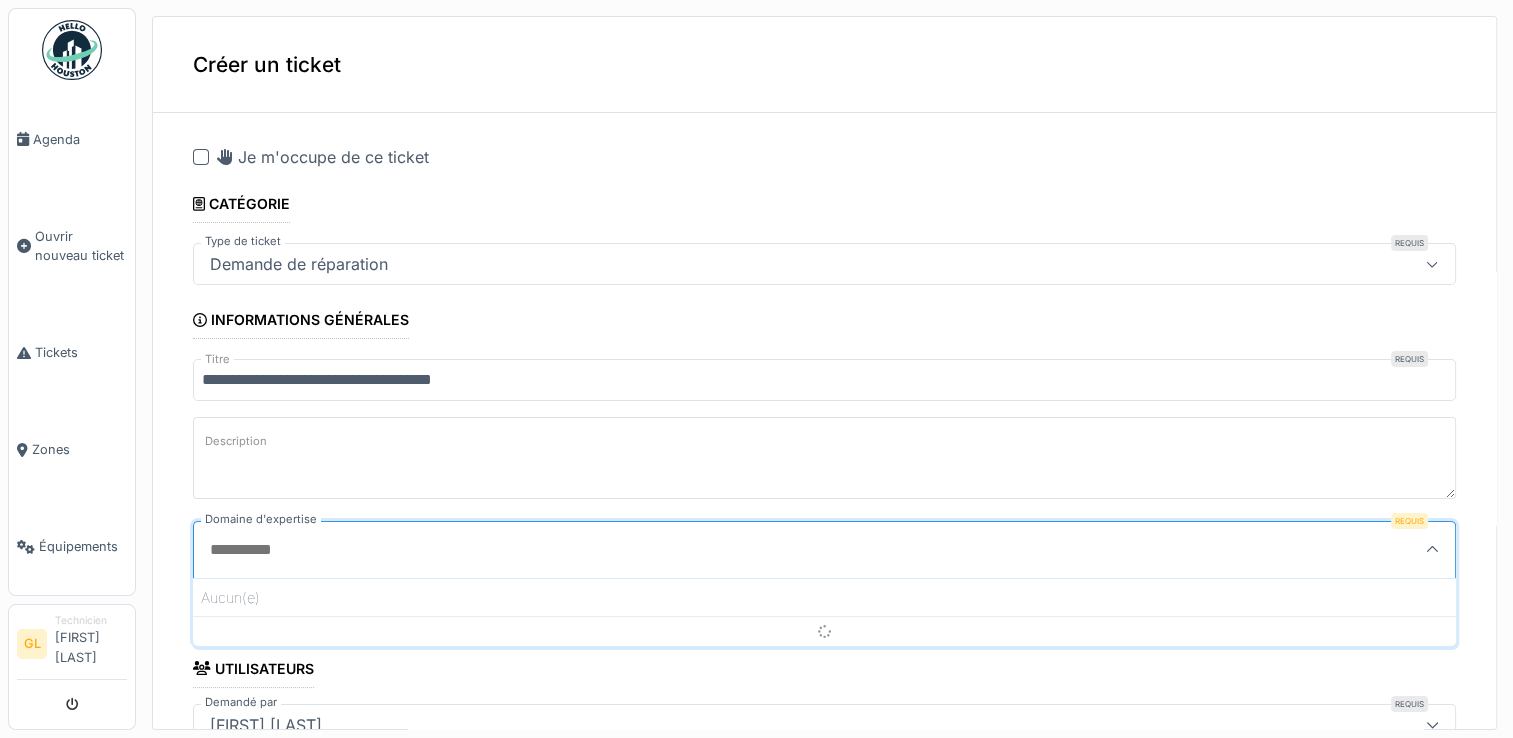scroll, scrollTop: 4, scrollLeft: 0, axis: vertical 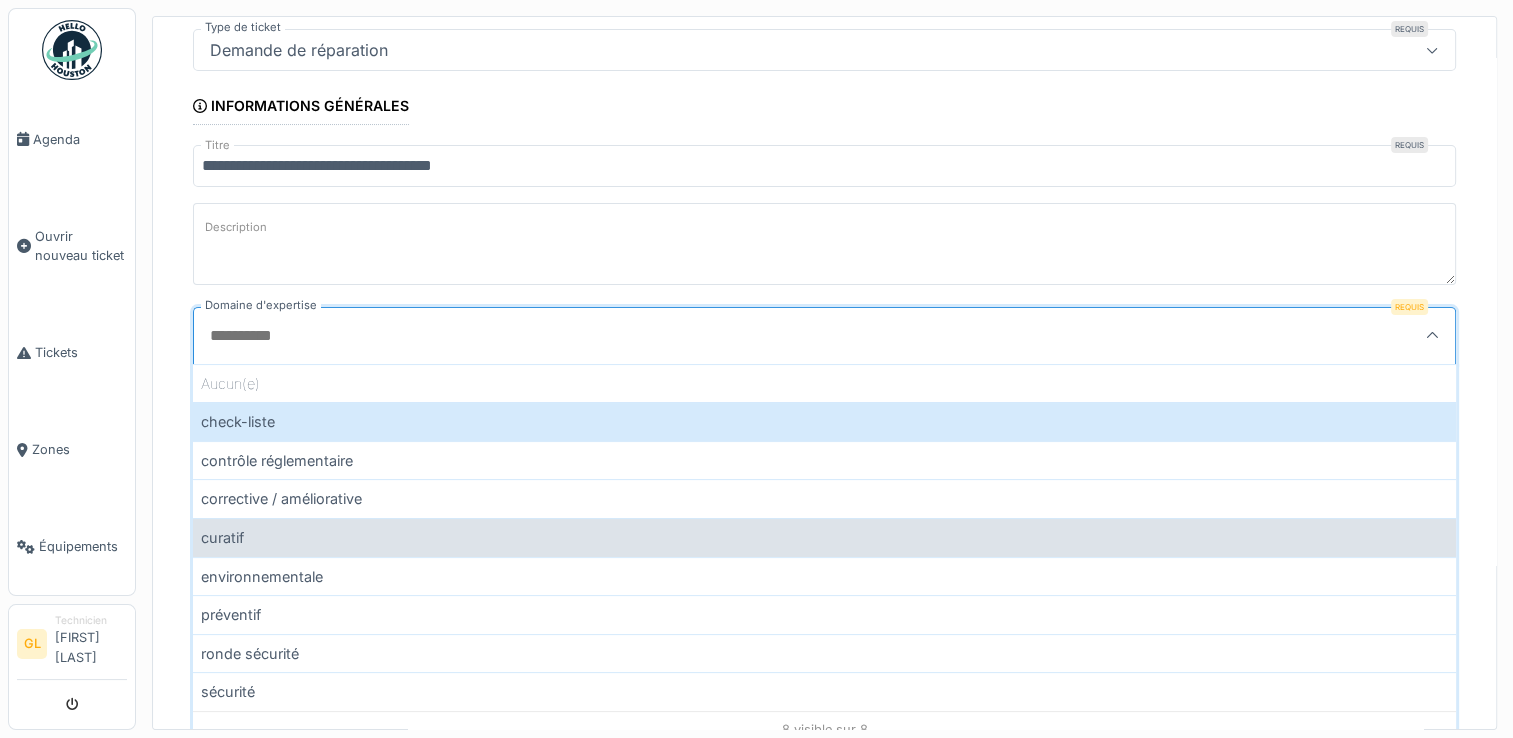 click on "curatif" at bounding box center (824, 537) 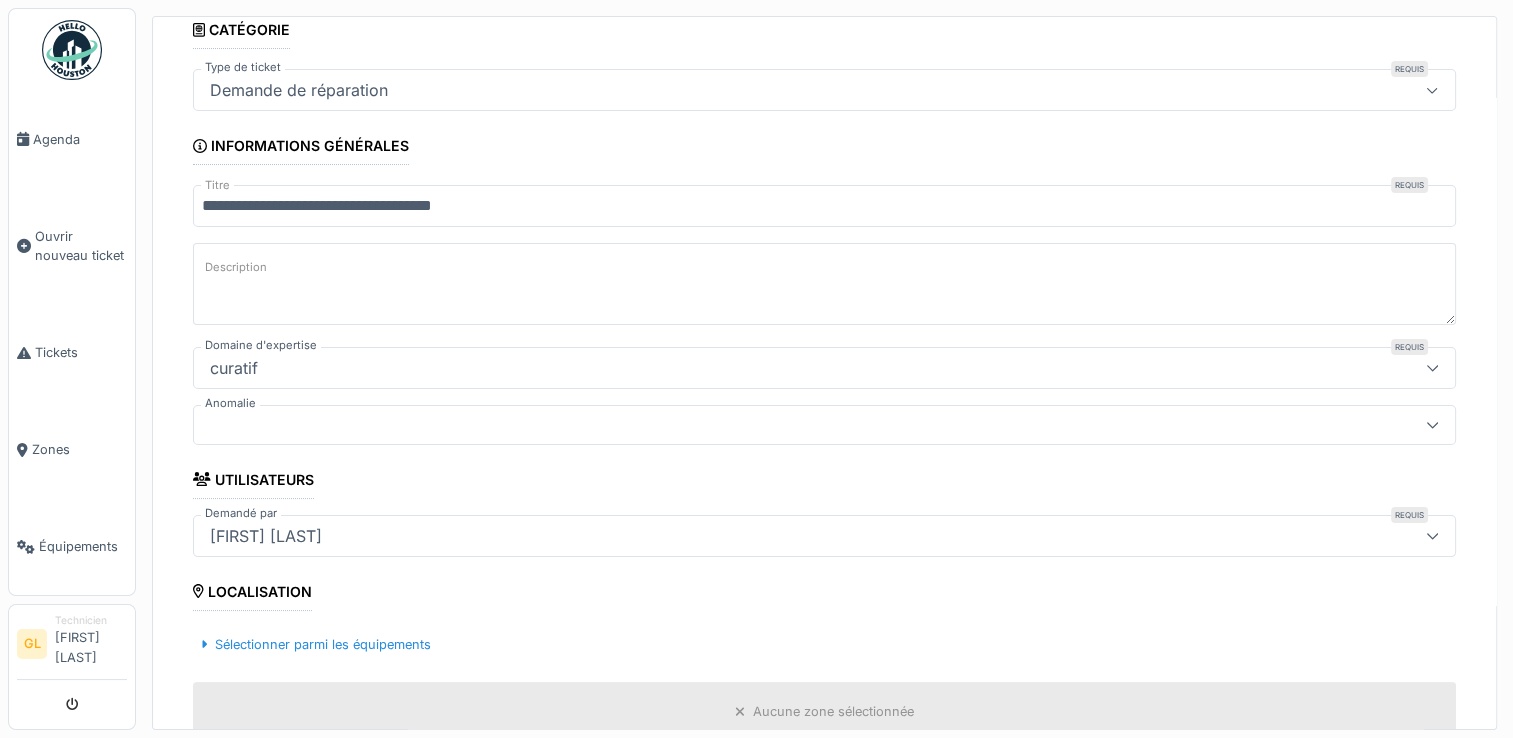 scroll, scrollTop: 0, scrollLeft: 0, axis: both 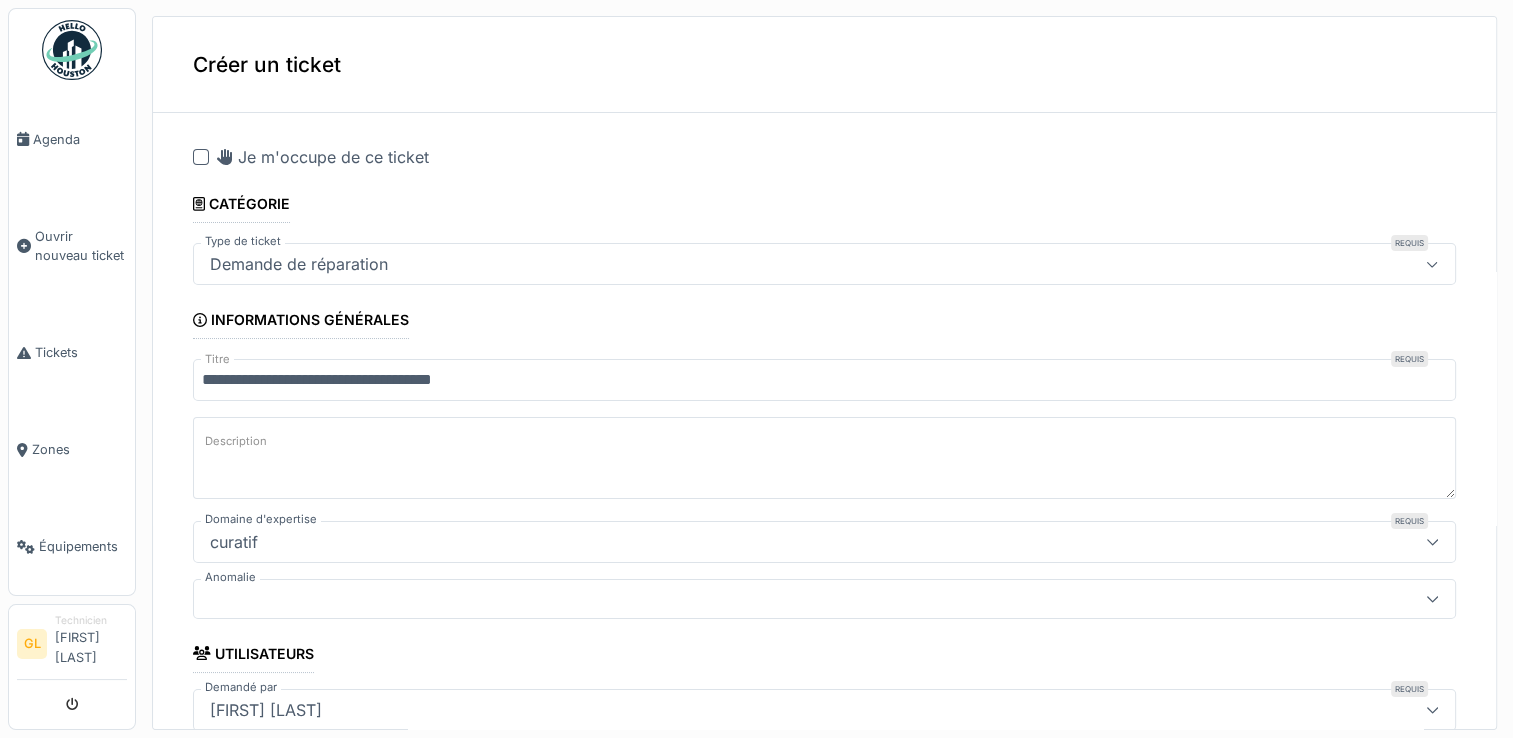 click on "Description" at bounding box center [824, 458] 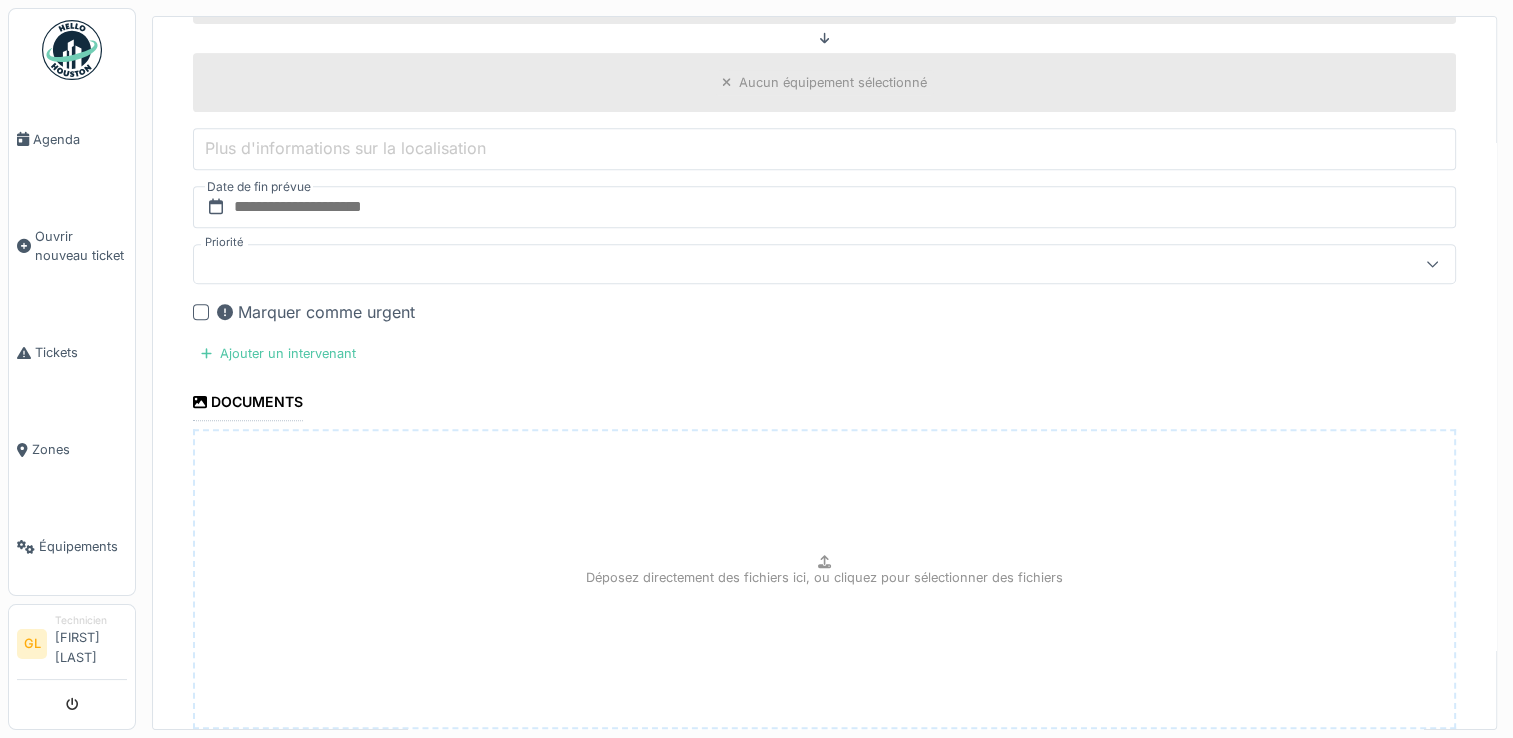 scroll, scrollTop: 1014, scrollLeft: 0, axis: vertical 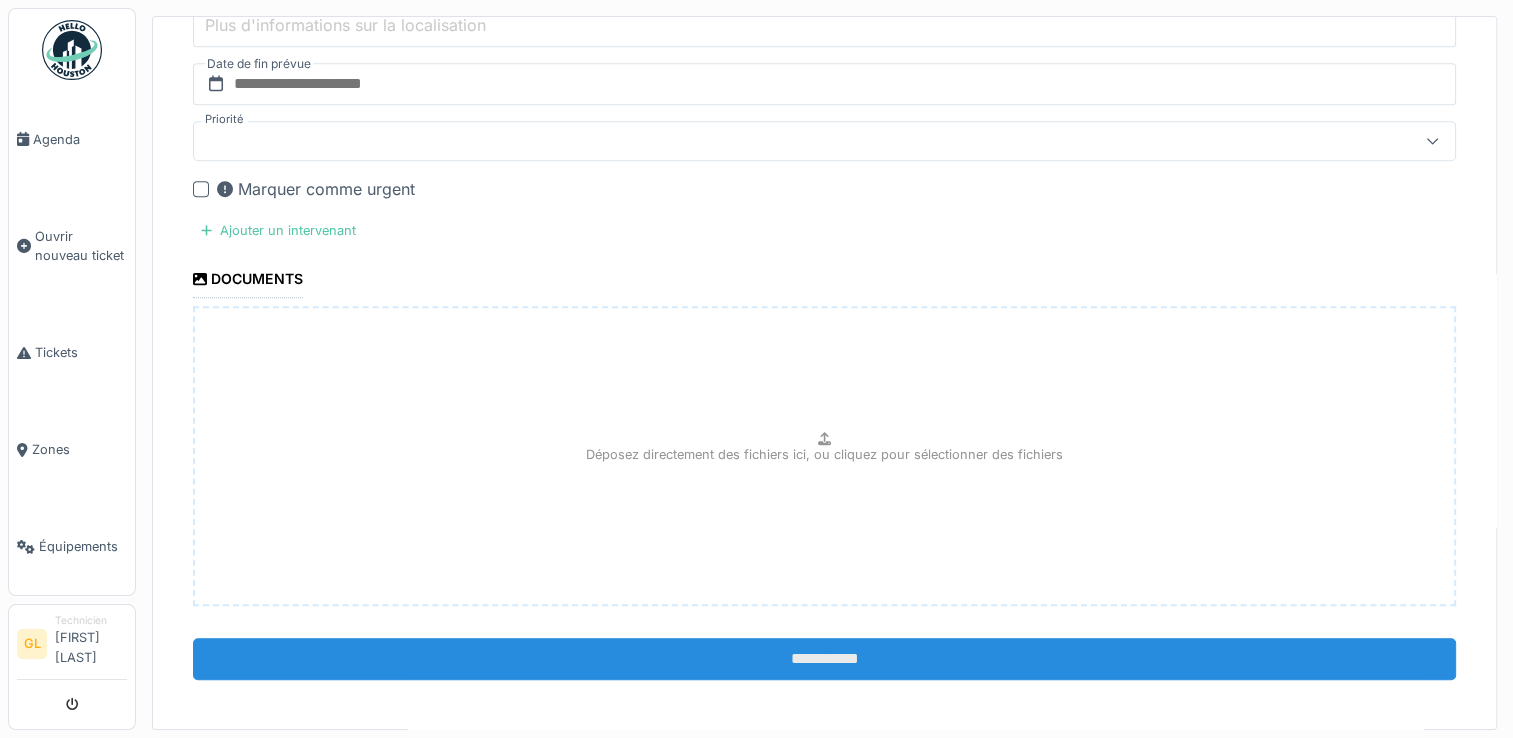type on "**********" 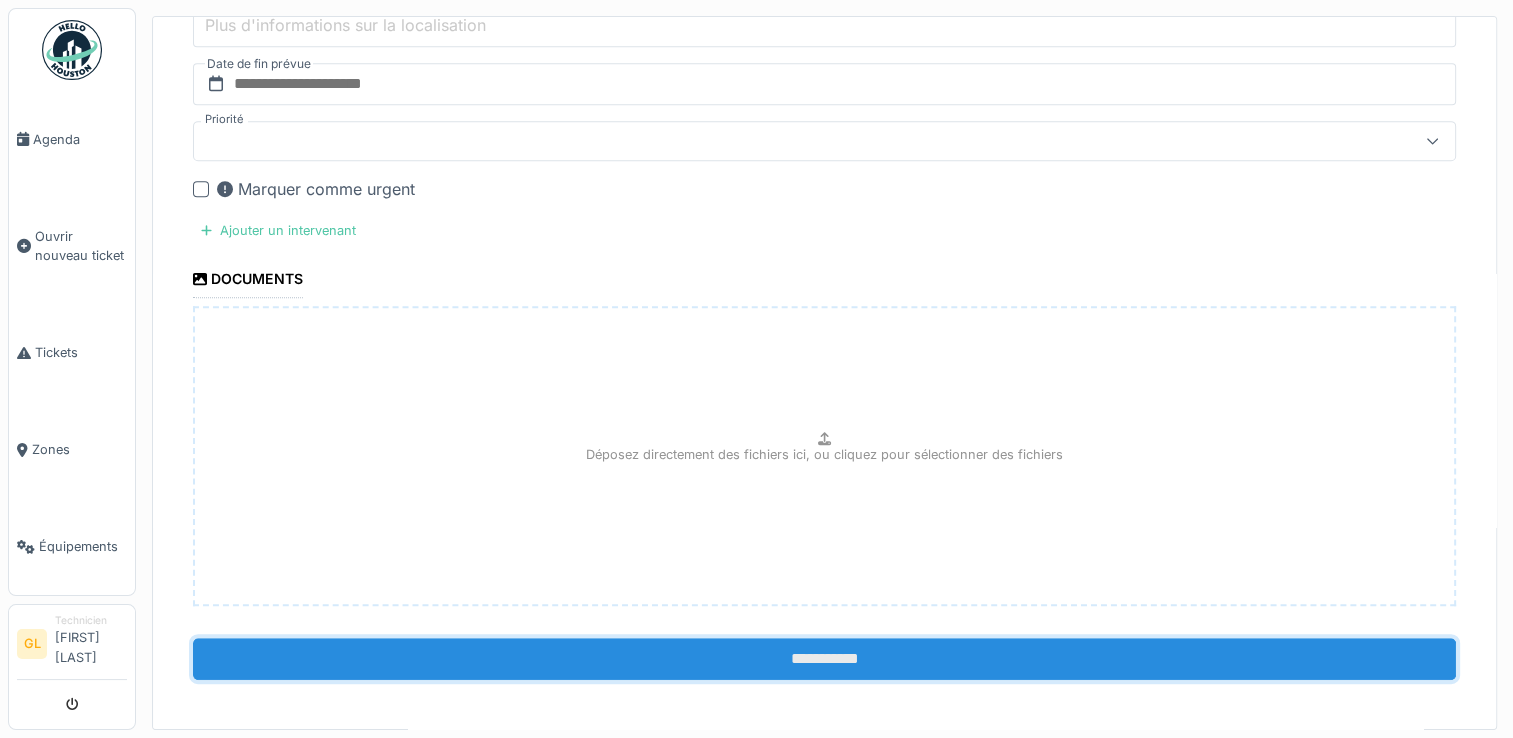click on "**********" at bounding box center [824, 659] 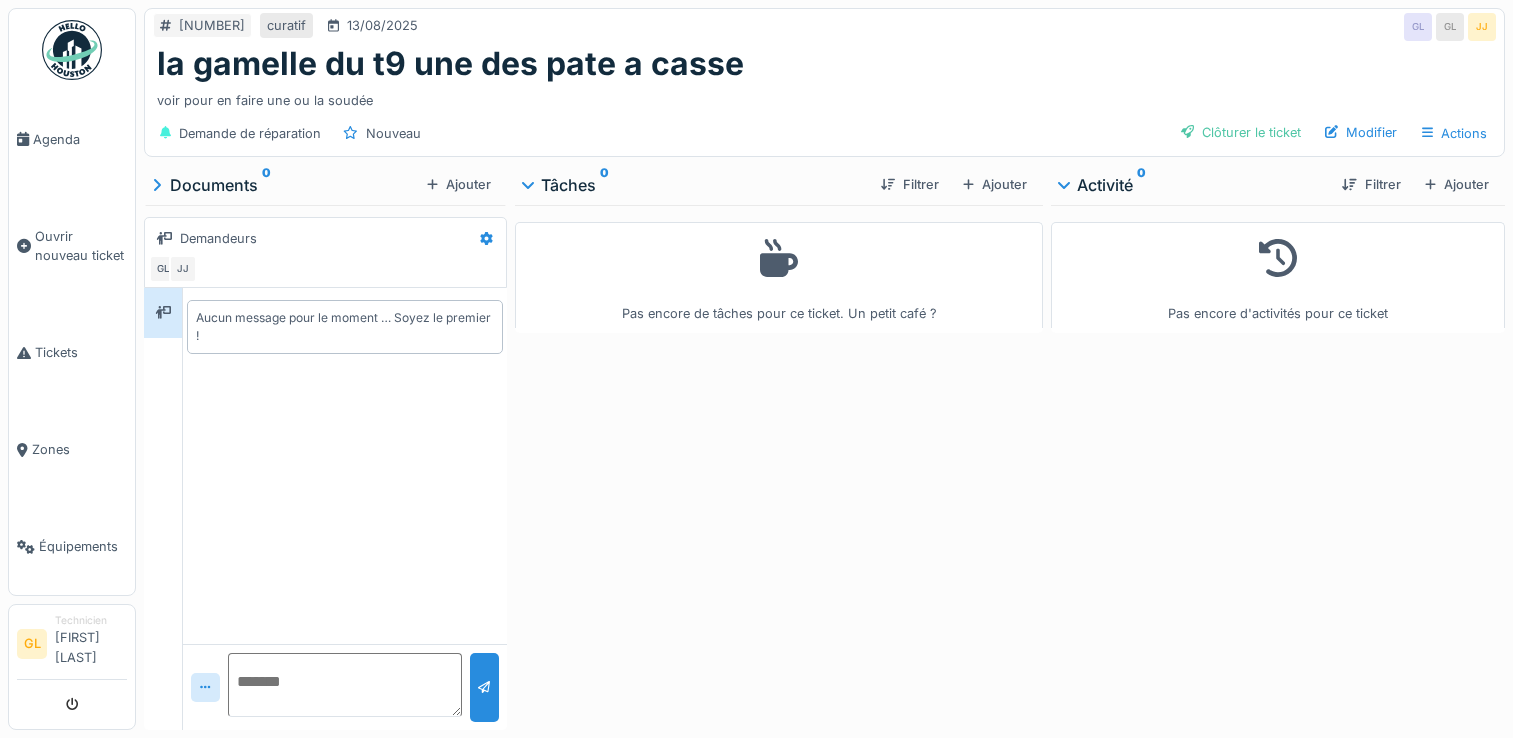 scroll, scrollTop: 0, scrollLeft: 0, axis: both 